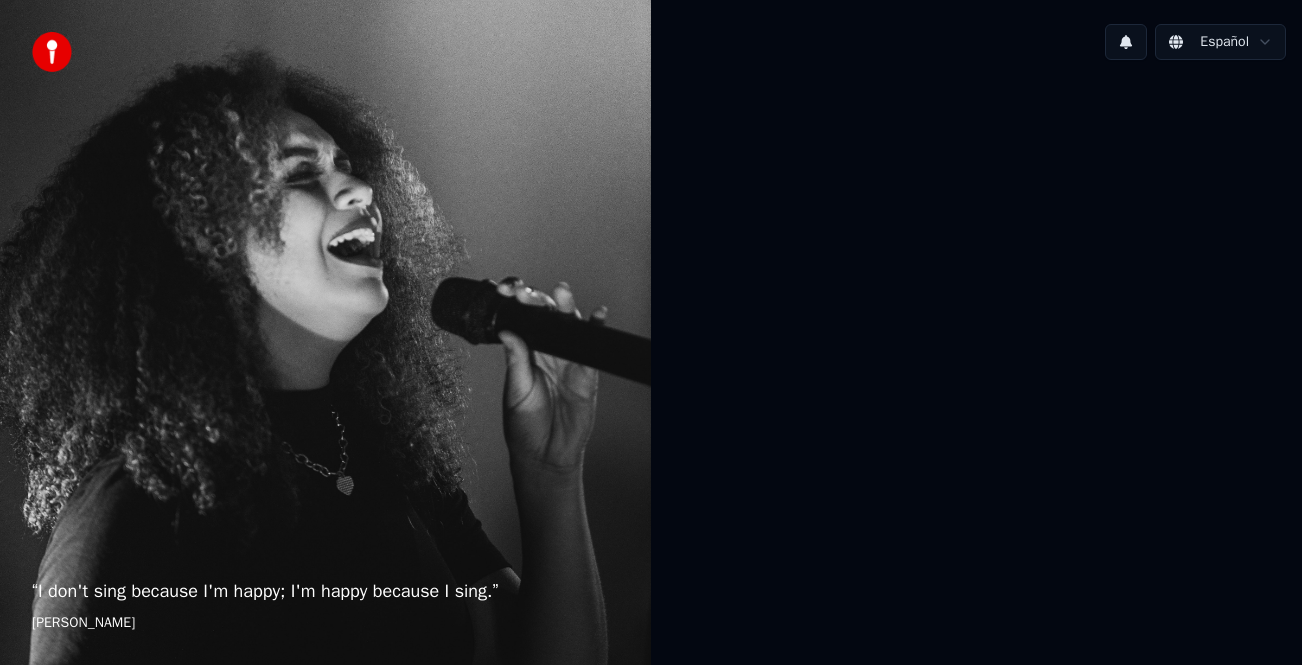 scroll, scrollTop: 0, scrollLeft: 0, axis: both 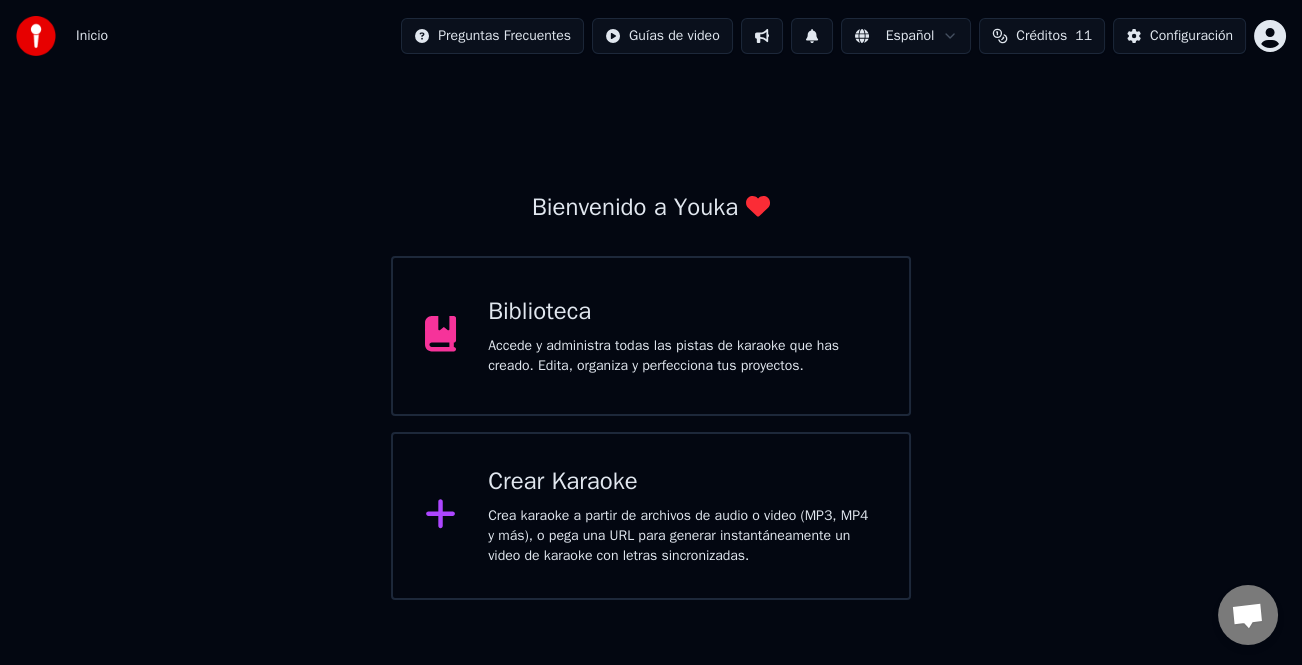 click on "Crea karaoke a partir de archivos de audio o video (MP3, MP4 y más), o pega una URL para generar instantáneamente un video de karaoke con letras sincronizadas." at bounding box center [682, 536] 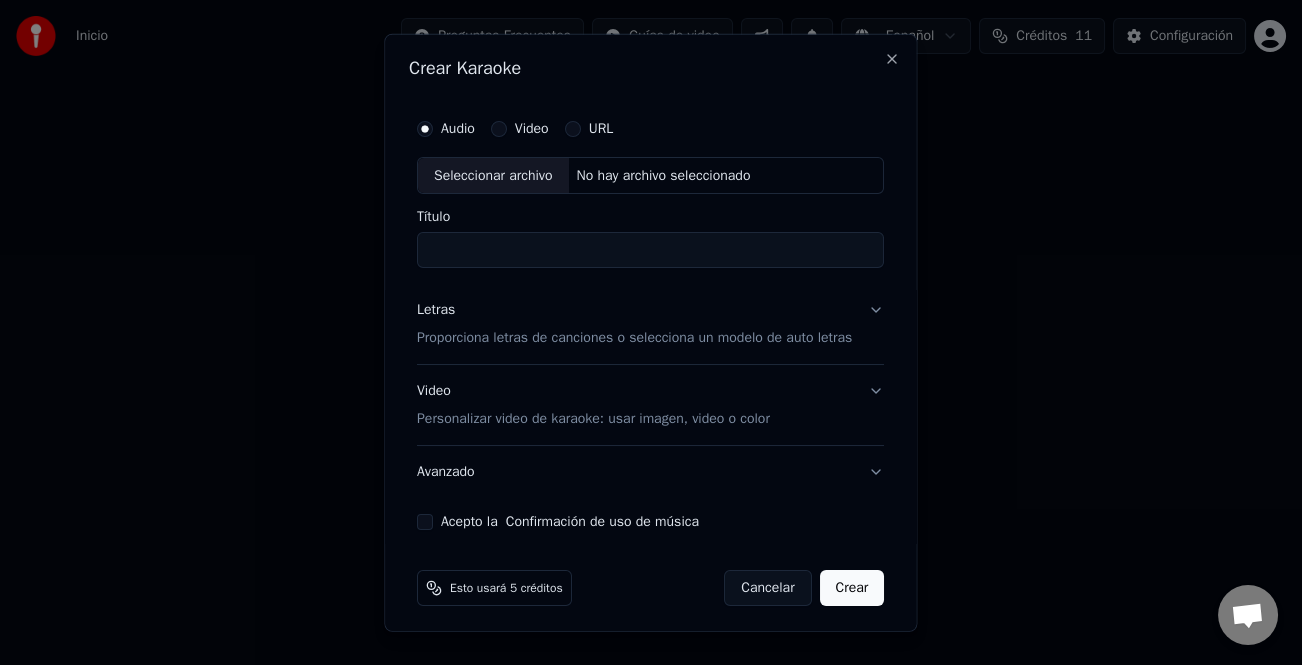 click on "Seleccionar archivo" at bounding box center (493, 175) 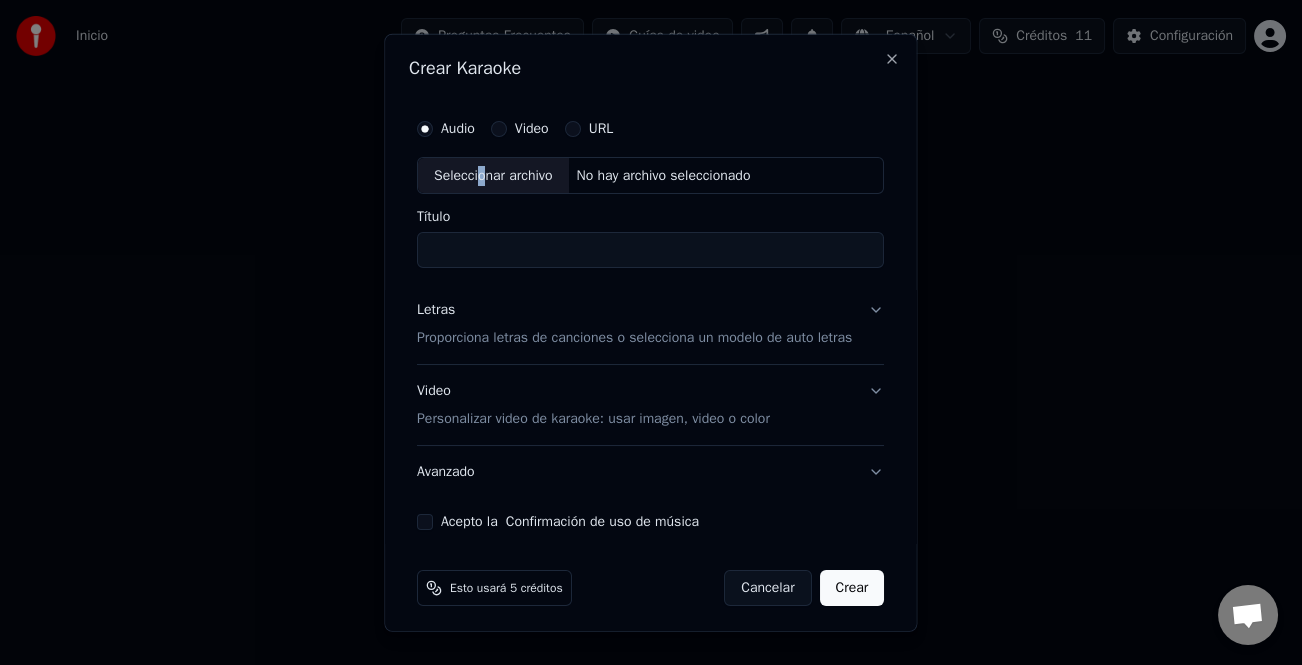 type on "**********" 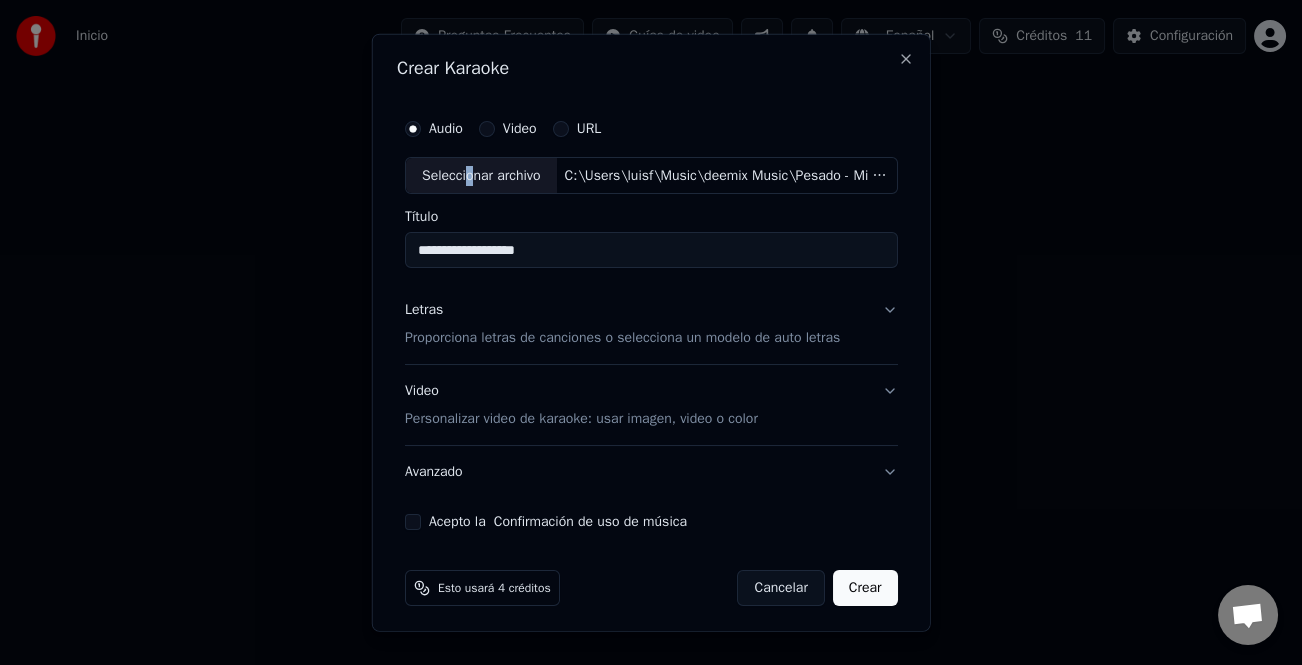 click on "Letras" at bounding box center (424, 310) 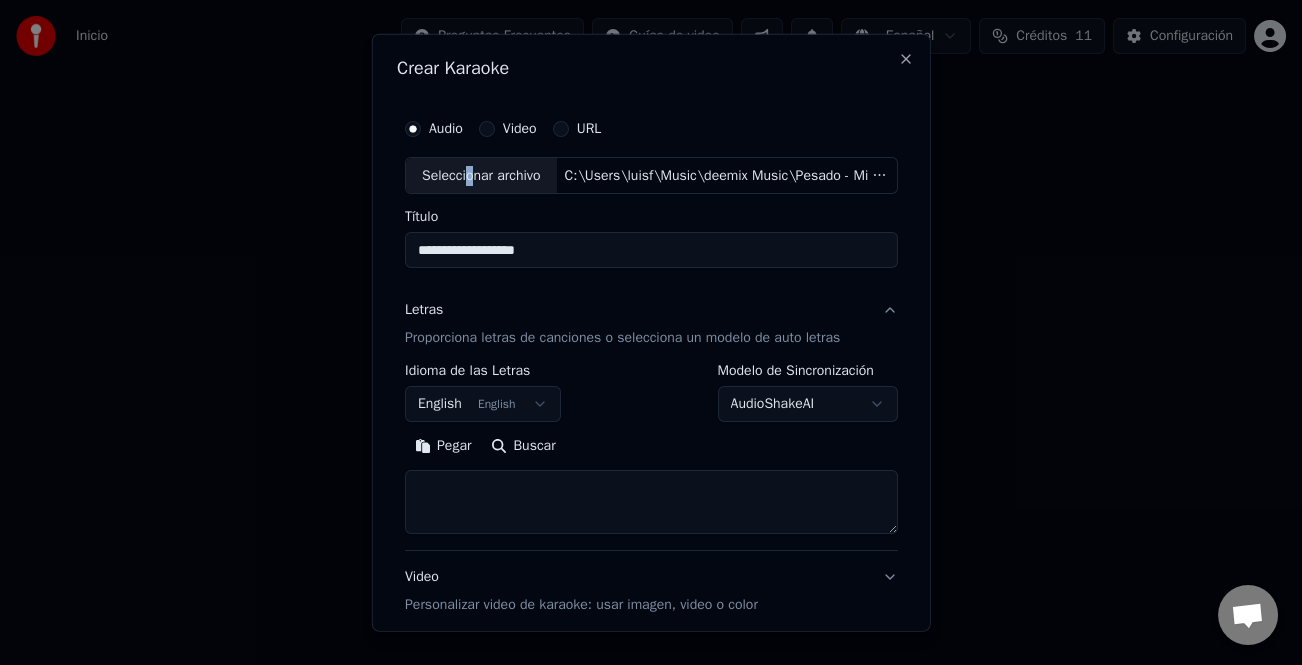 click on "Pegar" at bounding box center (443, 446) 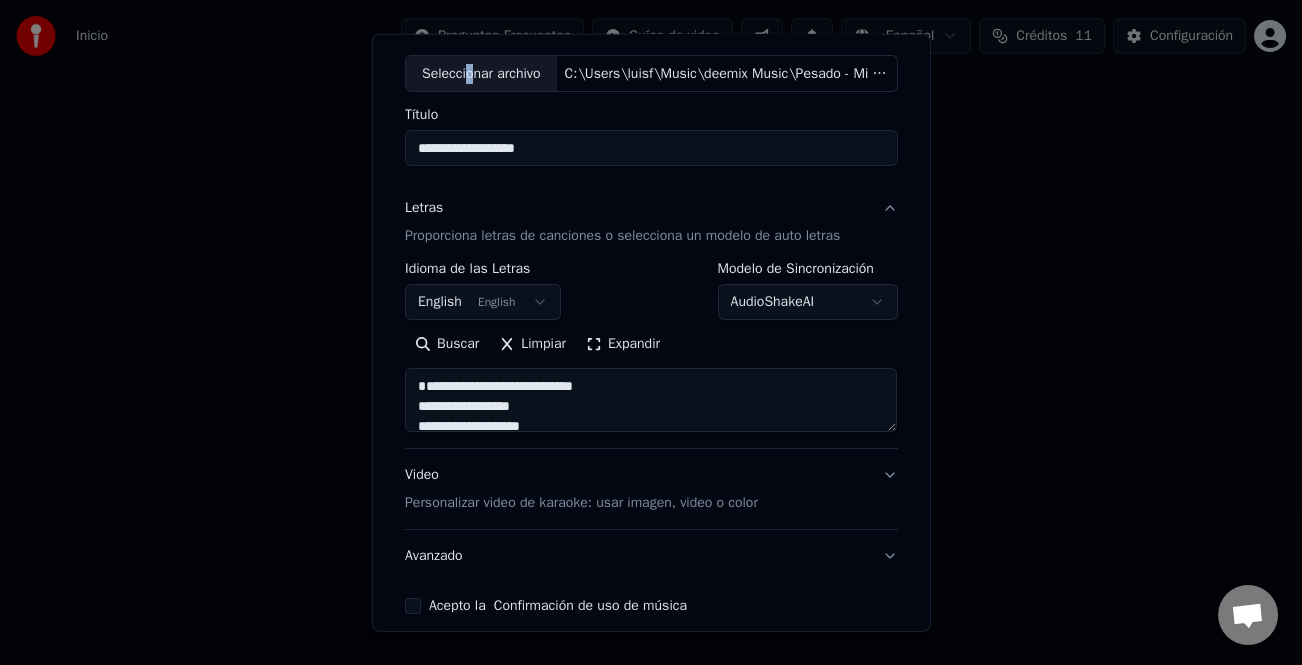 scroll, scrollTop: 193, scrollLeft: 0, axis: vertical 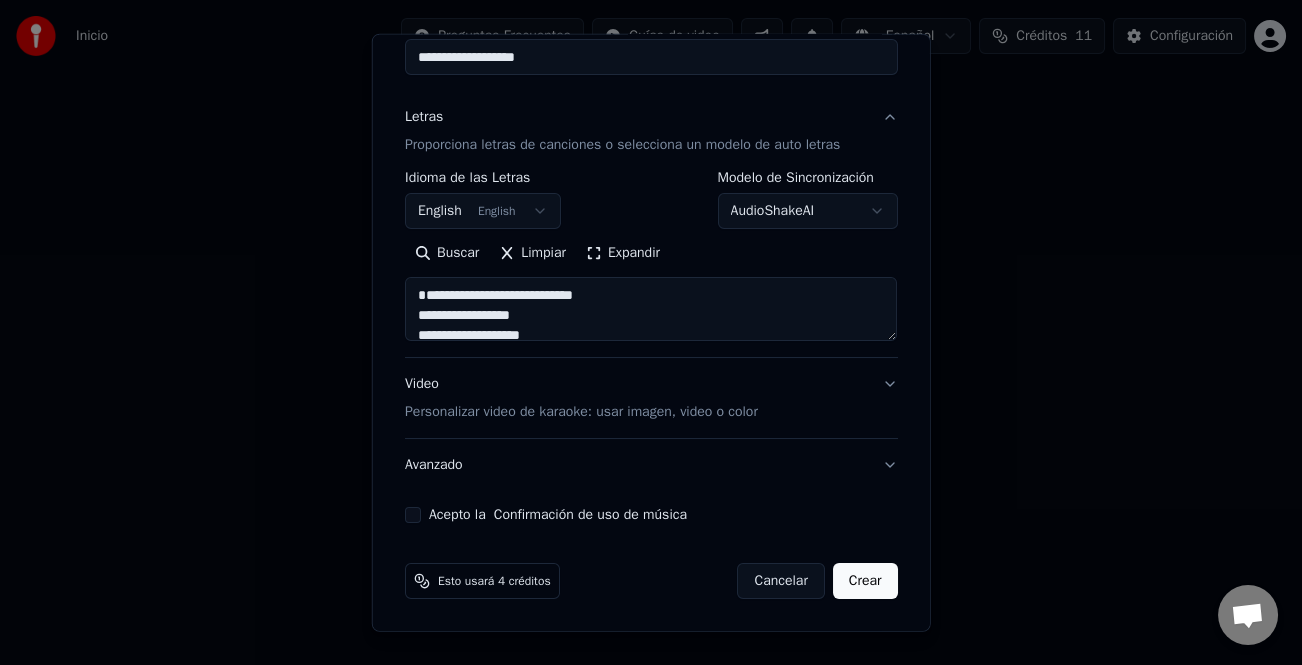 type on "**********" 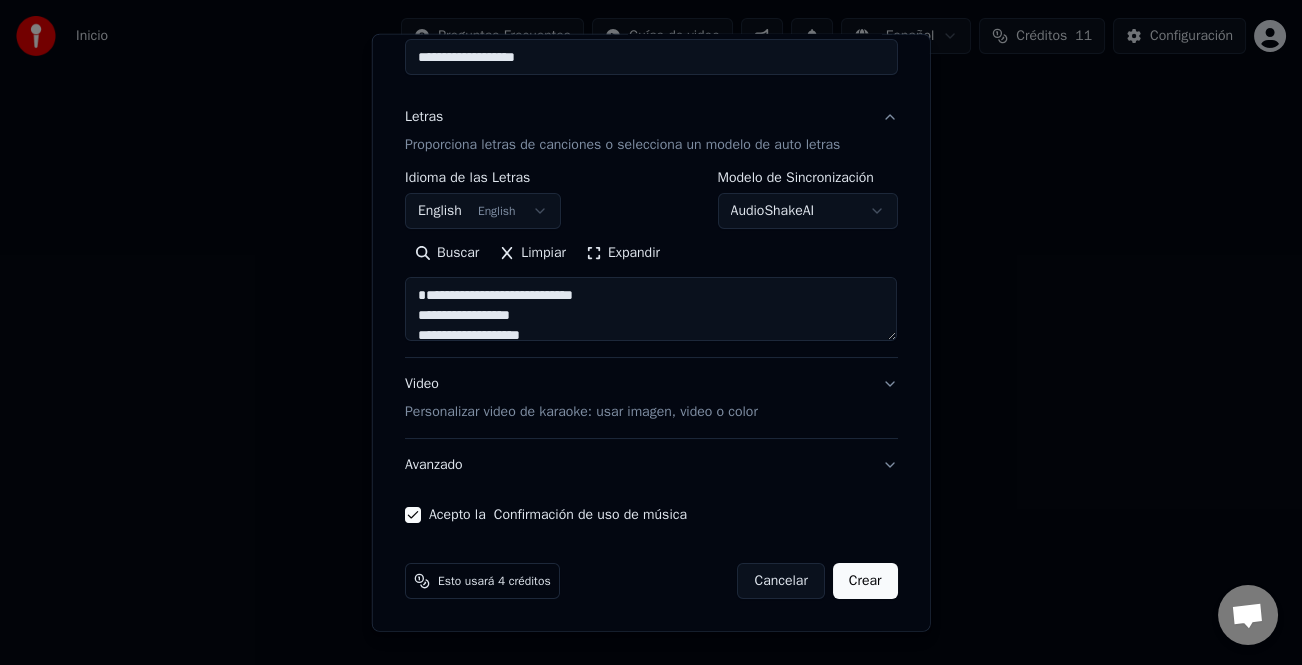 click on "Crear" at bounding box center (865, 581) 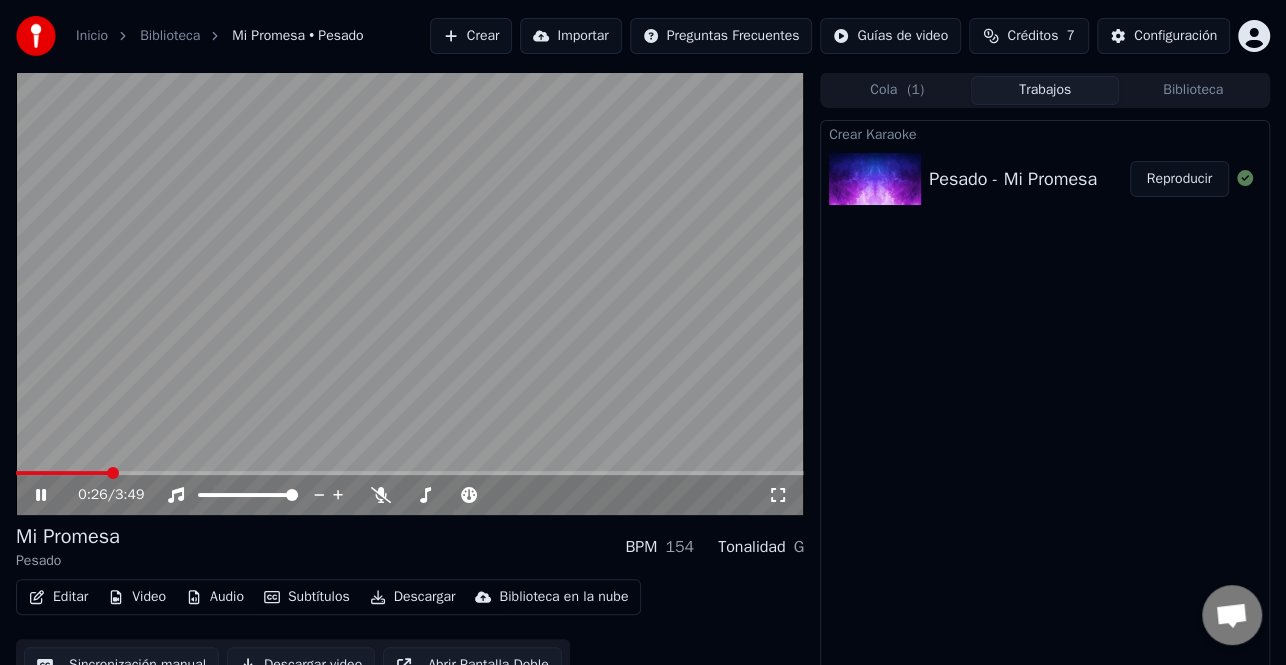 click 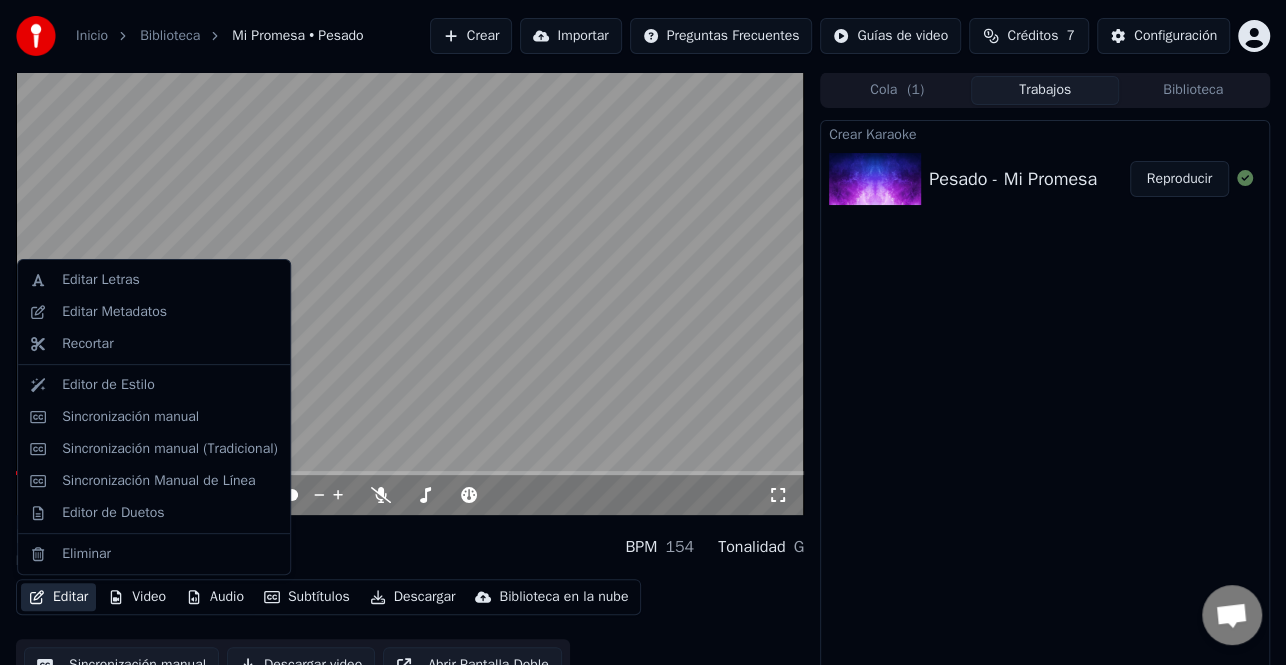 click on "Editar" at bounding box center [58, 597] 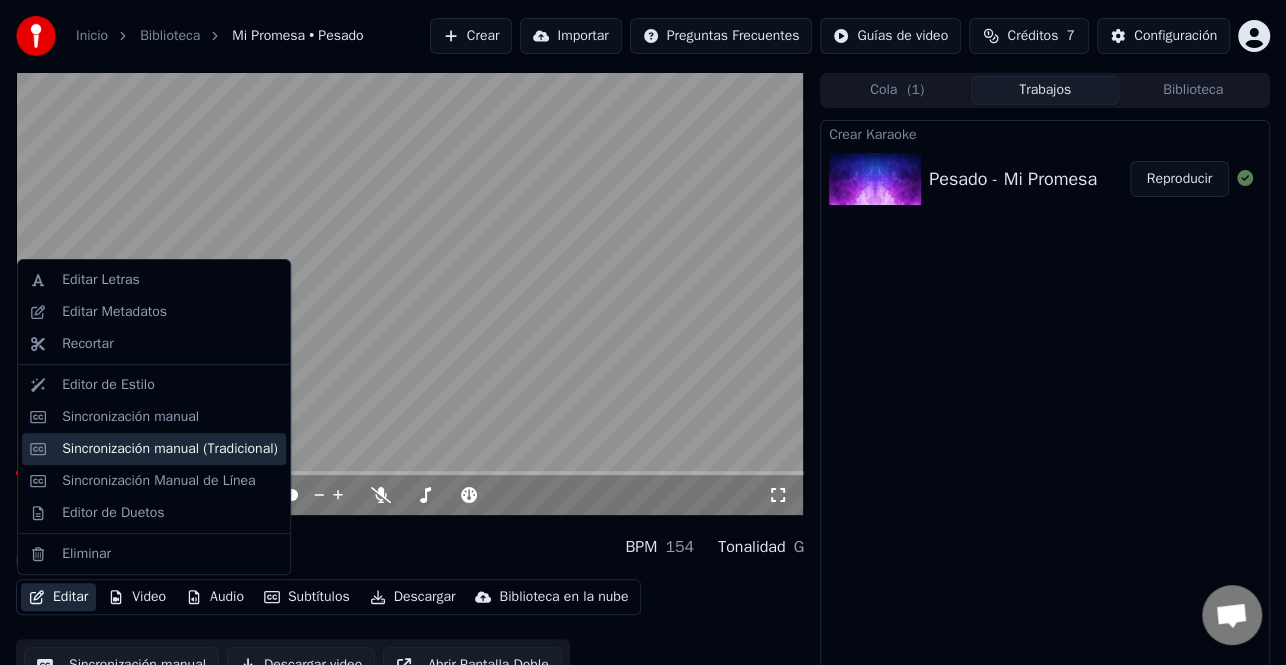click on "Sincronización manual (Tradicional)" at bounding box center (170, 449) 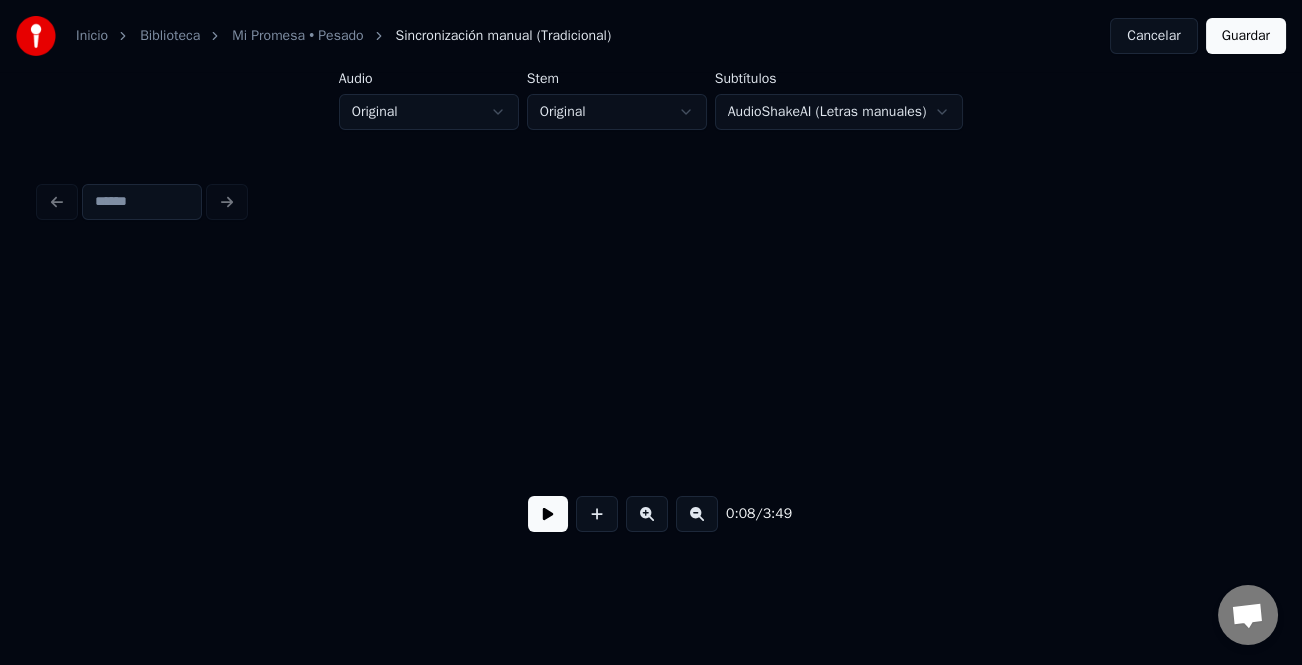 scroll, scrollTop: 0, scrollLeft: 2645, axis: horizontal 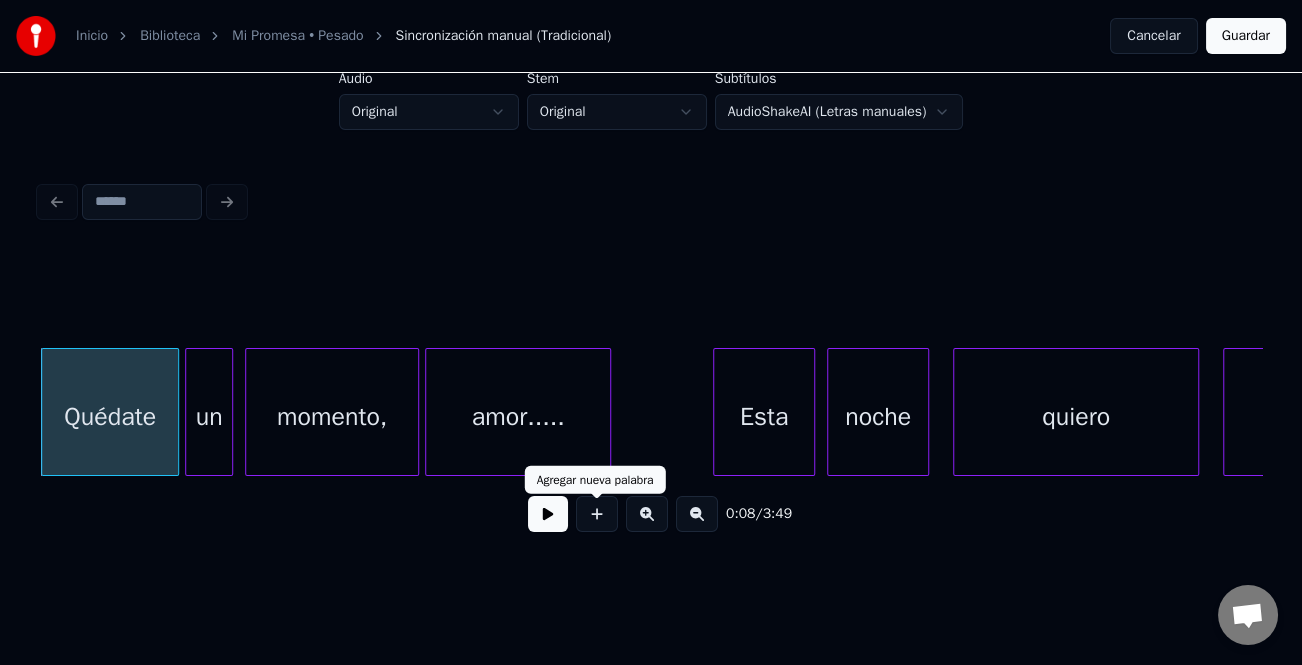 click at bounding box center (548, 514) 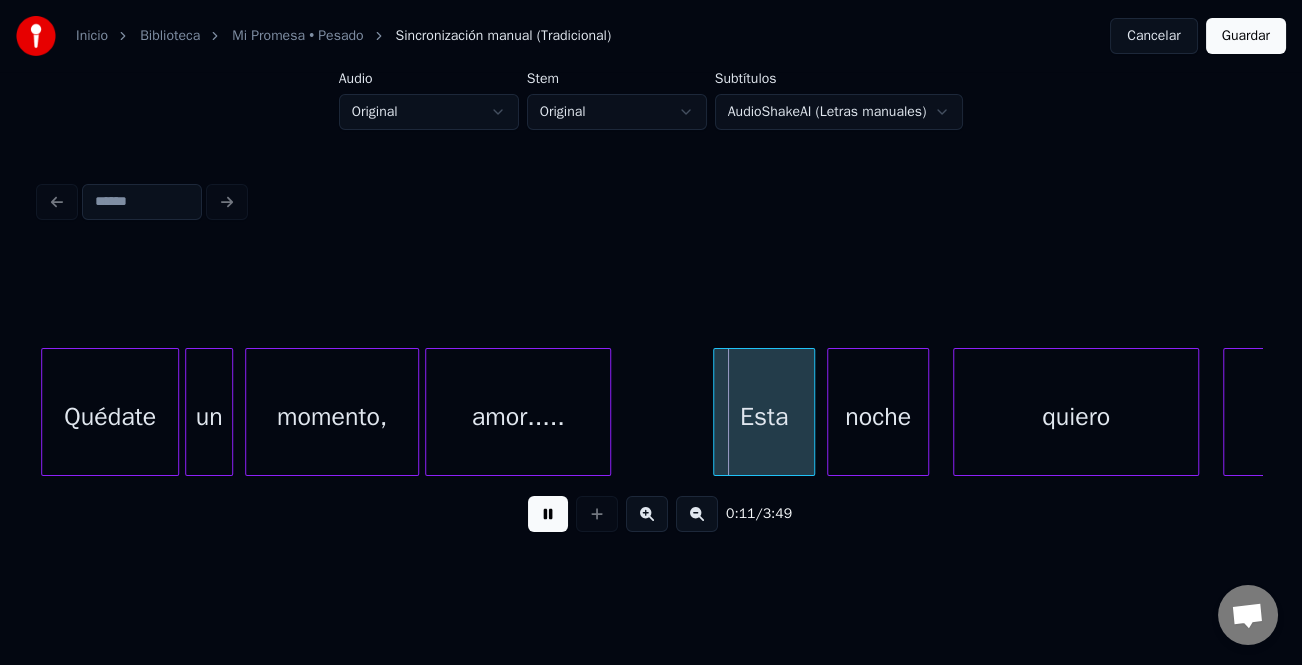 type 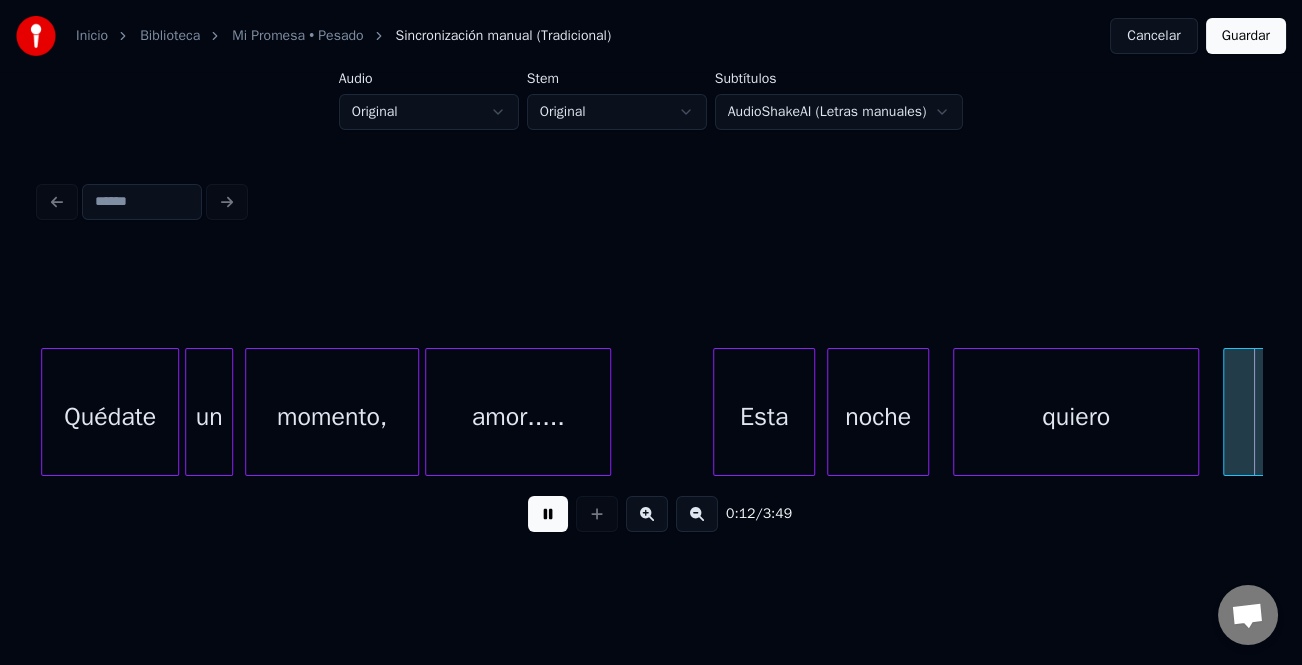scroll, scrollTop: 0, scrollLeft: 3871, axis: horizontal 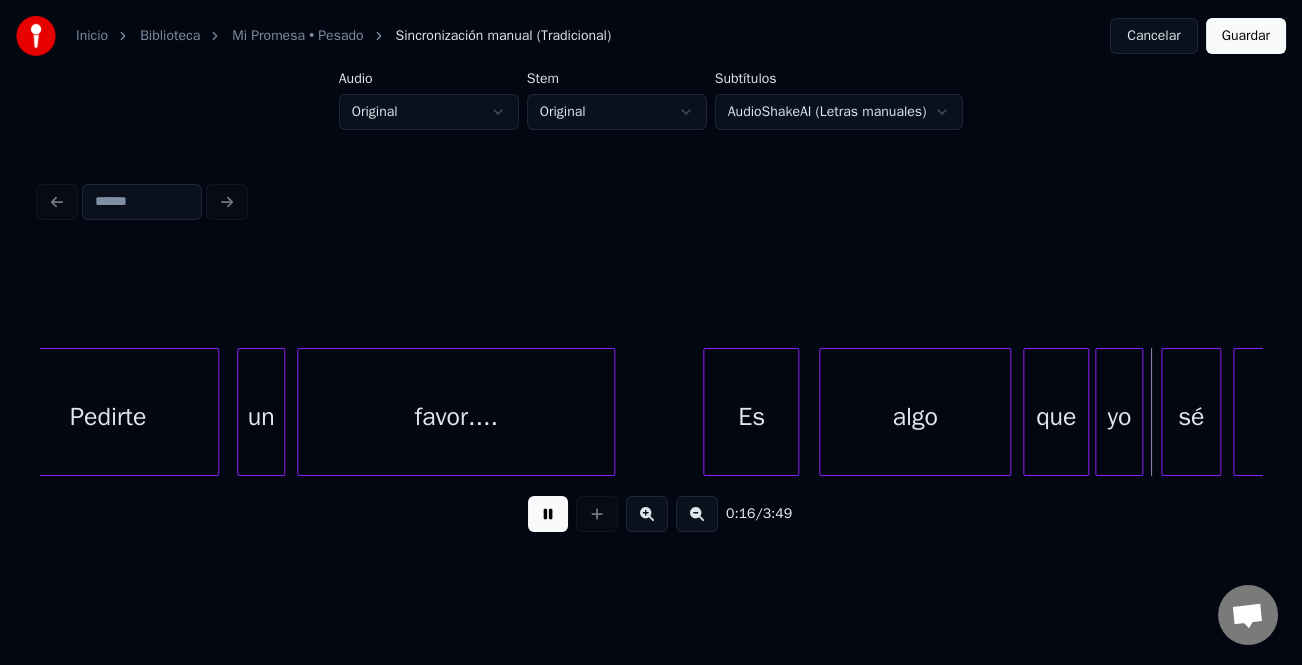 click on "Es" at bounding box center (751, 417) 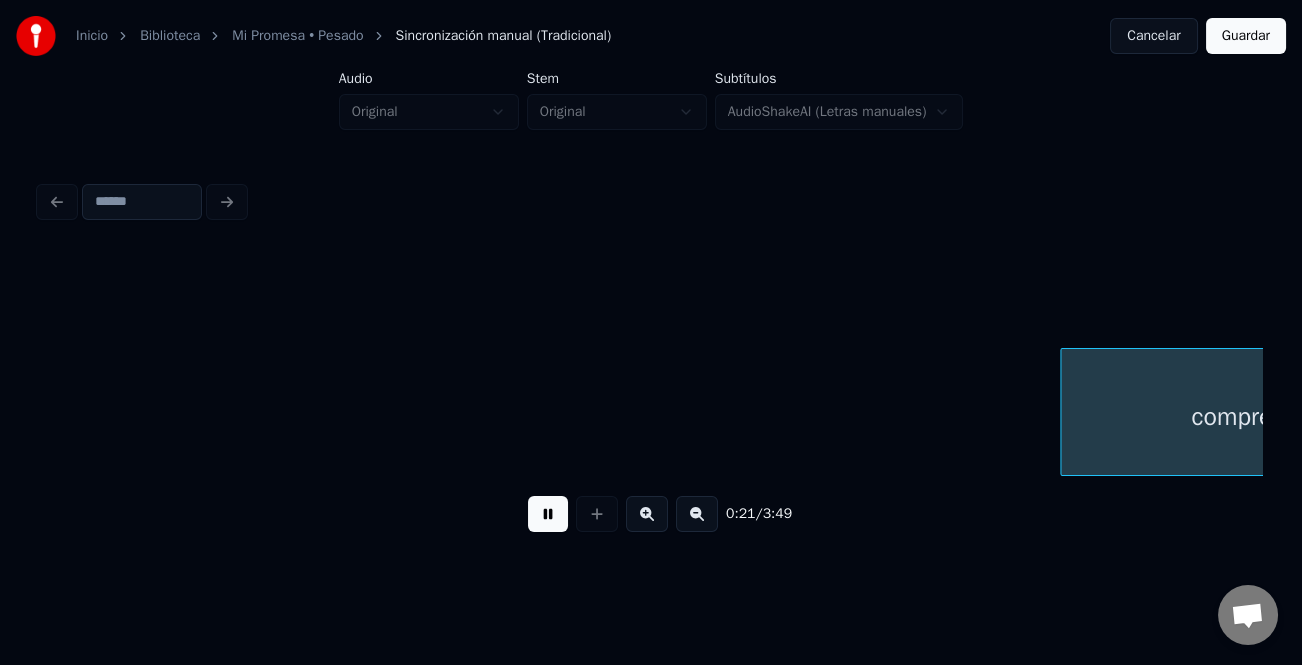 scroll, scrollTop: 0, scrollLeft: 6319, axis: horizontal 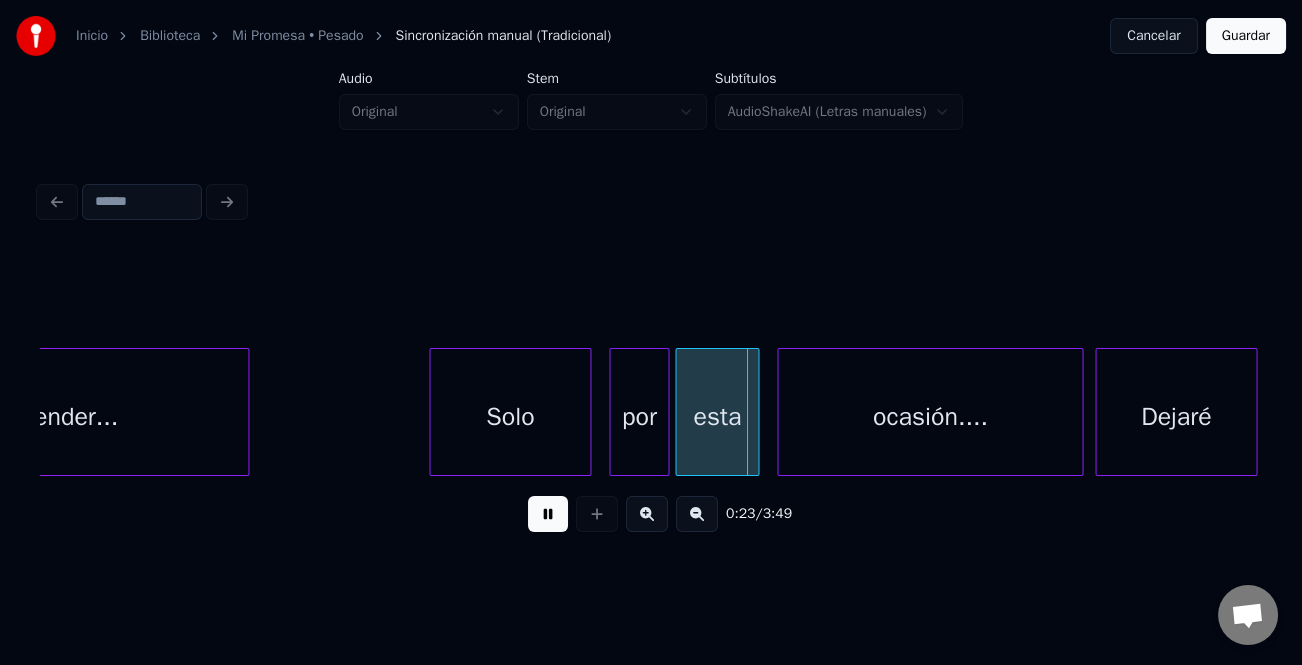 click at bounding box center [433, 412] 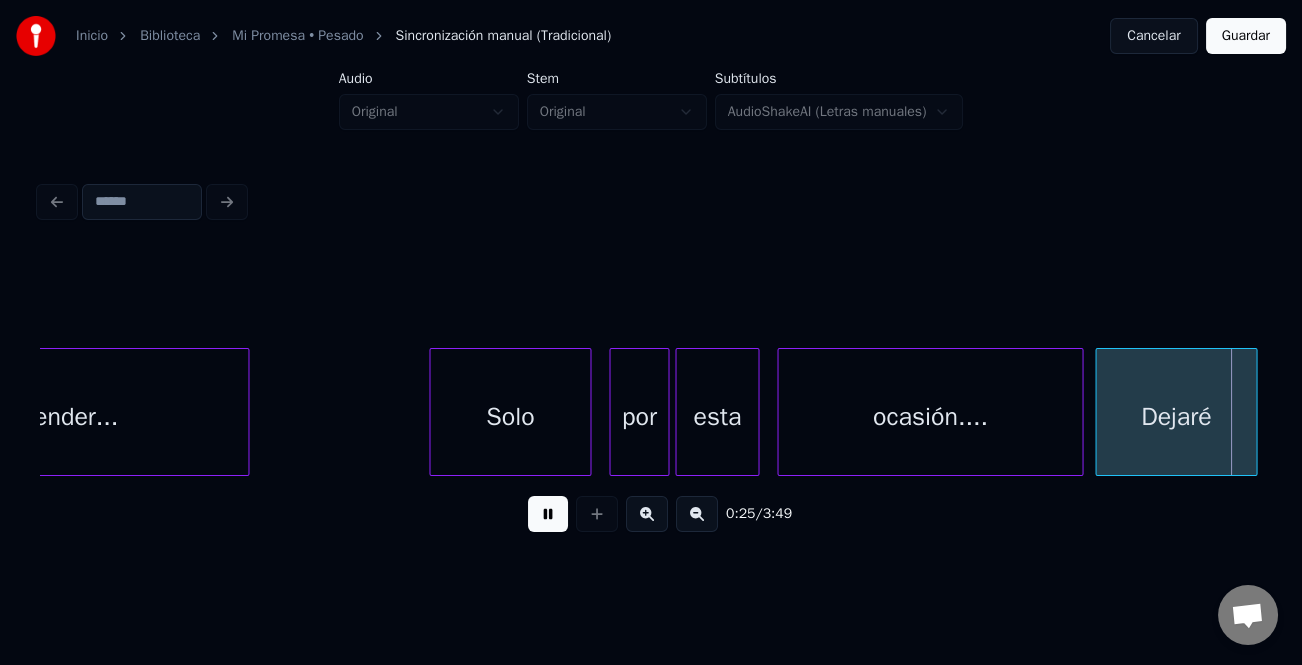 scroll, scrollTop: 0, scrollLeft: 7540, axis: horizontal 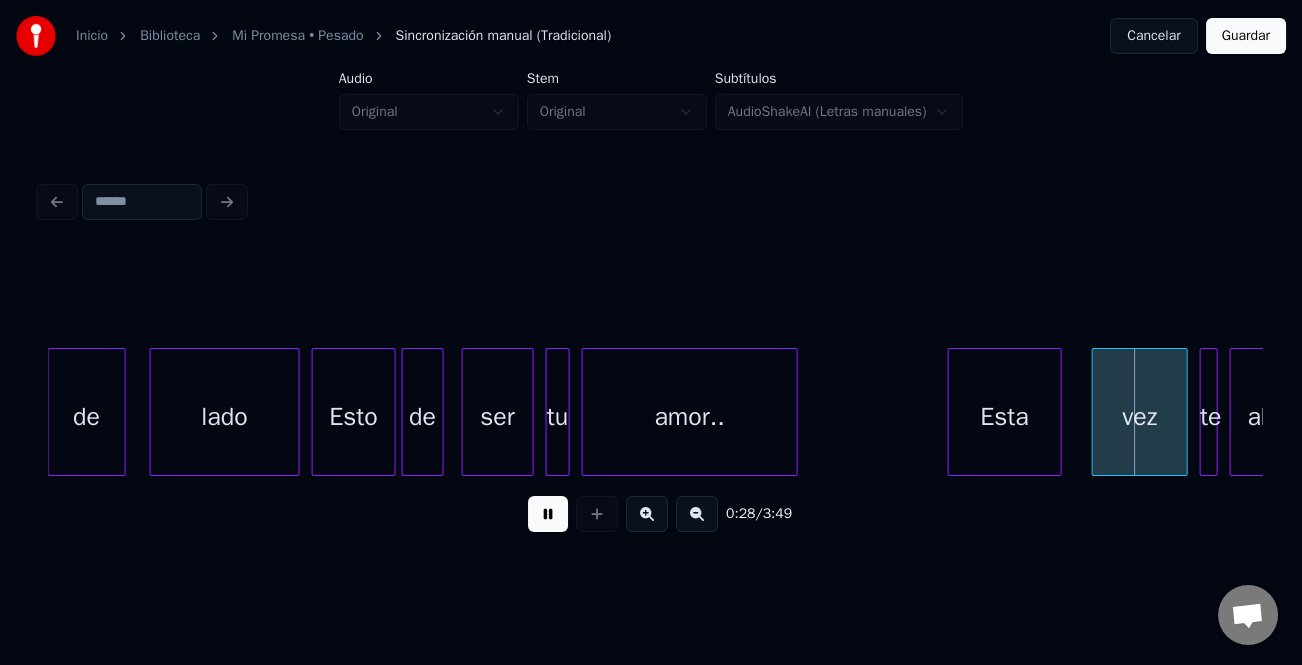 click on "Esta" at bounding box center [1005, 417] 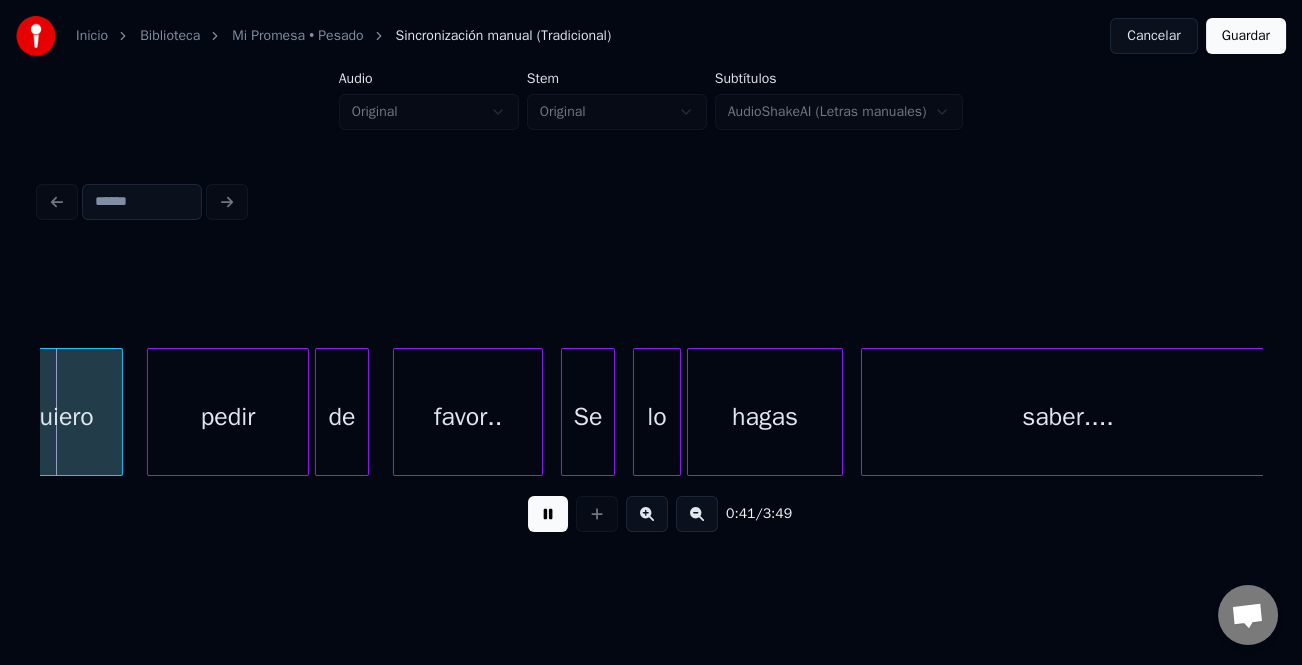 scroll, scrollTop: 0, scrollLeft: 12441, axis: horizontal 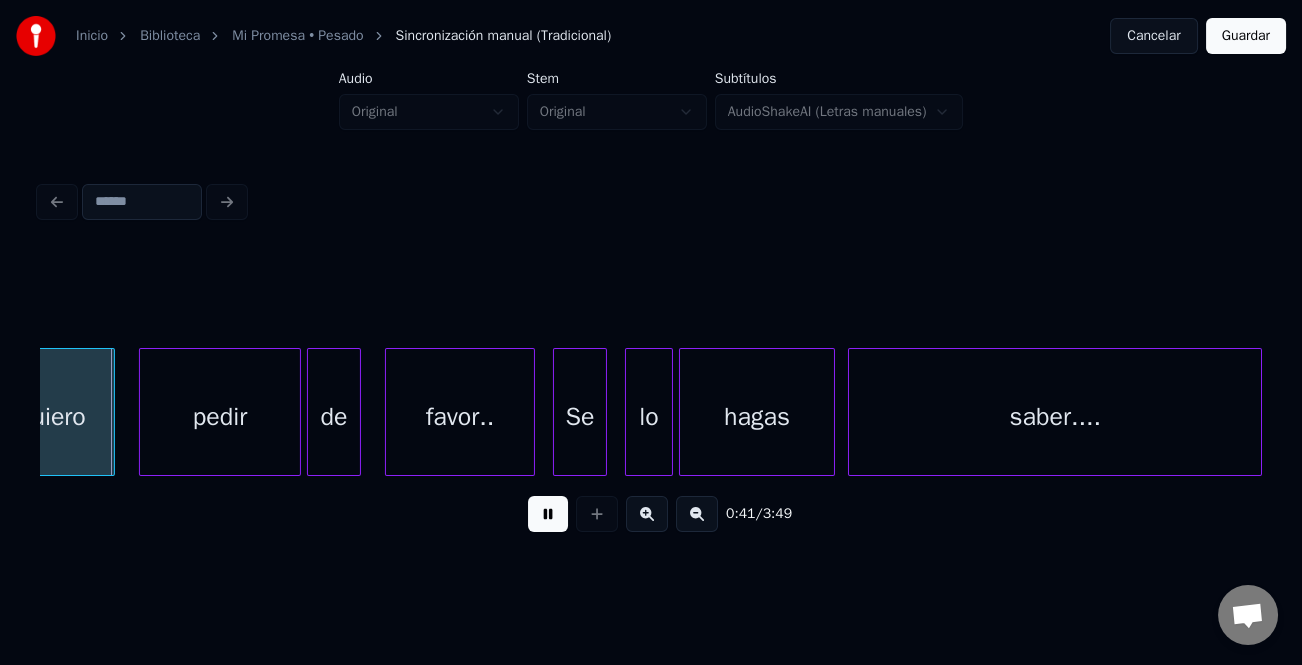 click on "saber...." at bounding box center [1055, 417] 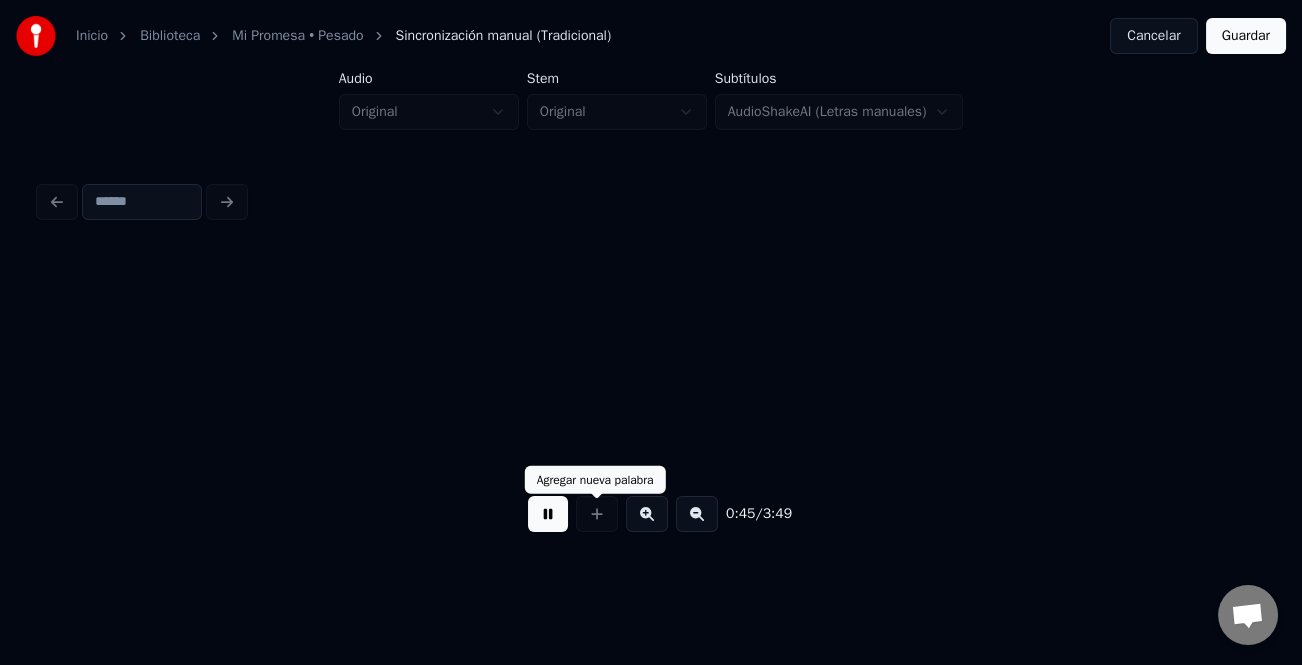 scroll, scrollTop: 0, scrollLeft: 13669, axis: horizontal 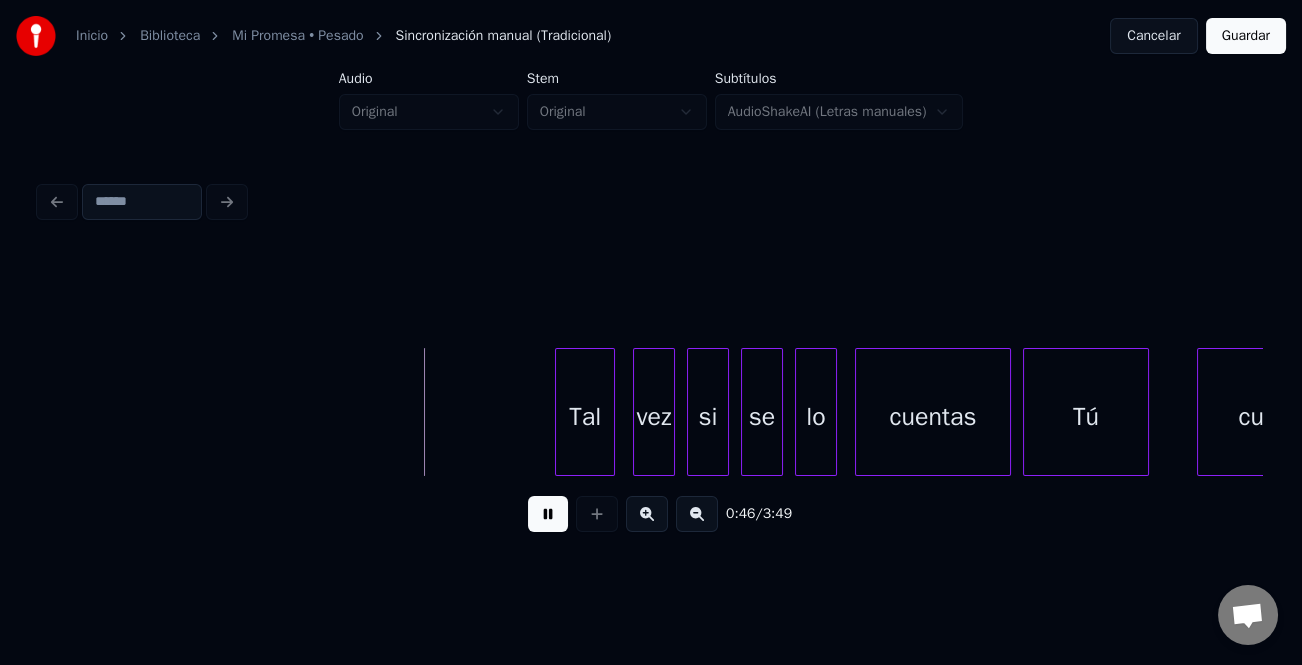 click on "Tal" at bounding box center [585, 417] 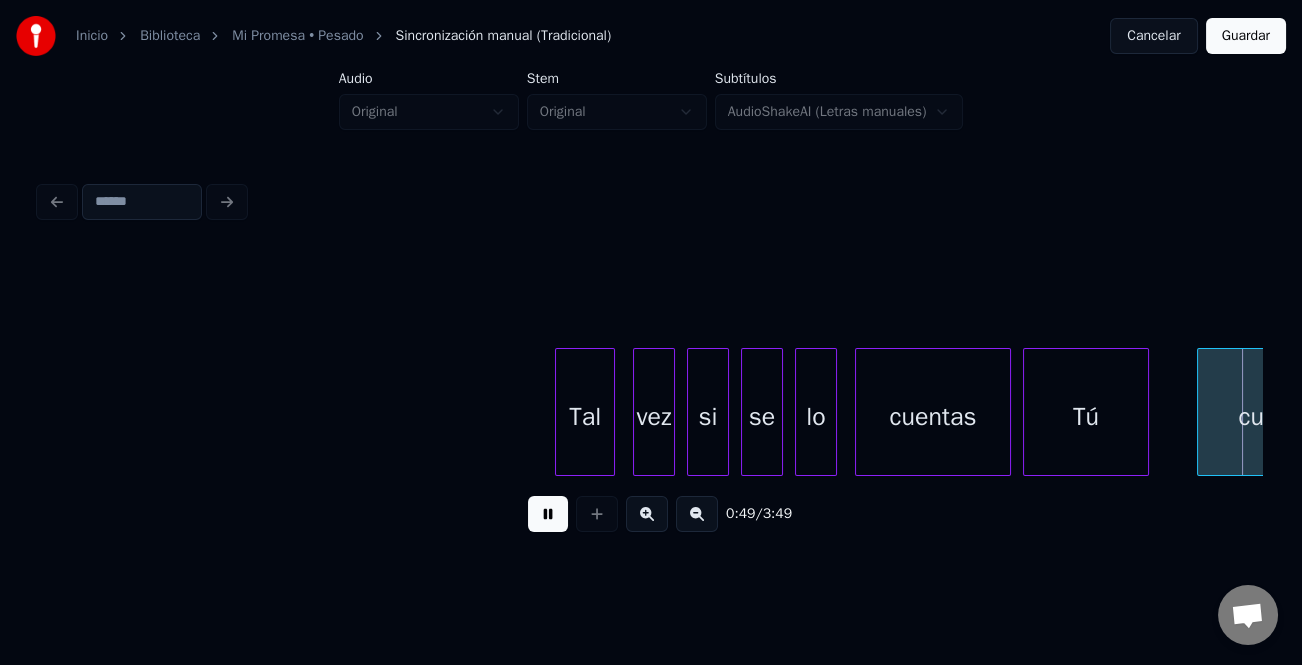 scroll, scrollTop: 0, scrollLeft: 14897, axis: horizontal 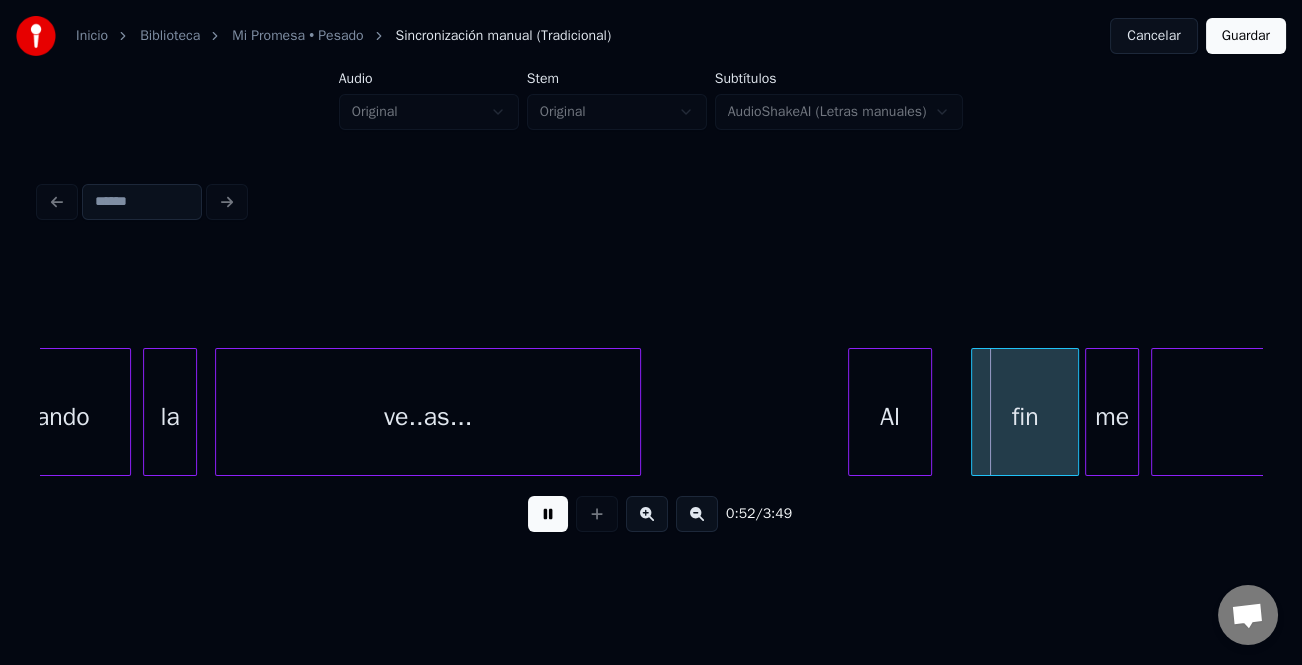 click on "Al" at bounding box center [890, 417] 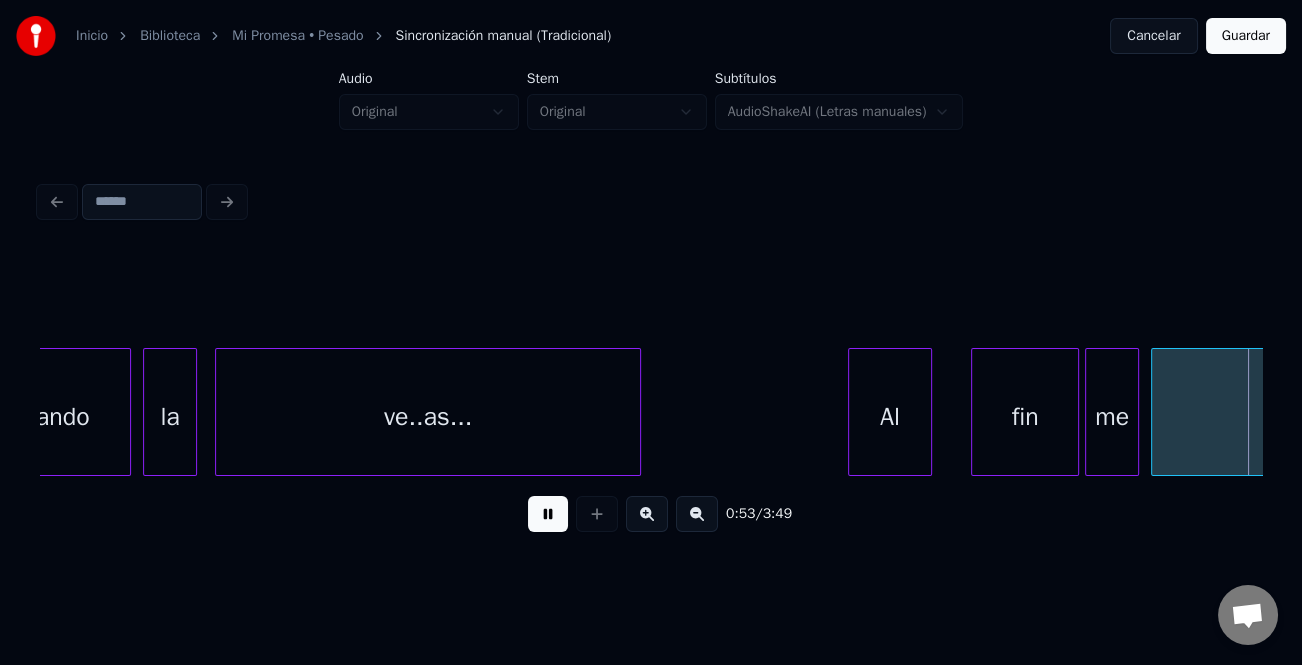 scroll, scrollTop: 0, scrollLeft: 16121, axis: horizontal 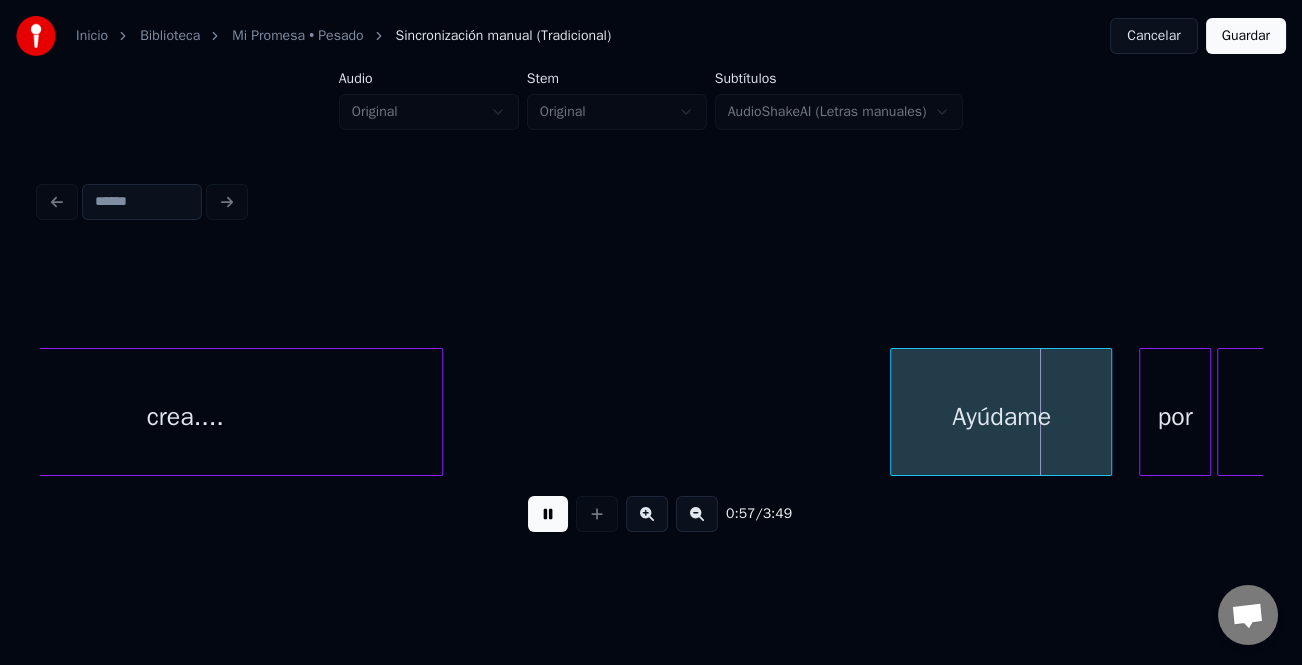 click on "Ayúdame" at bounding box center [1001, 417] 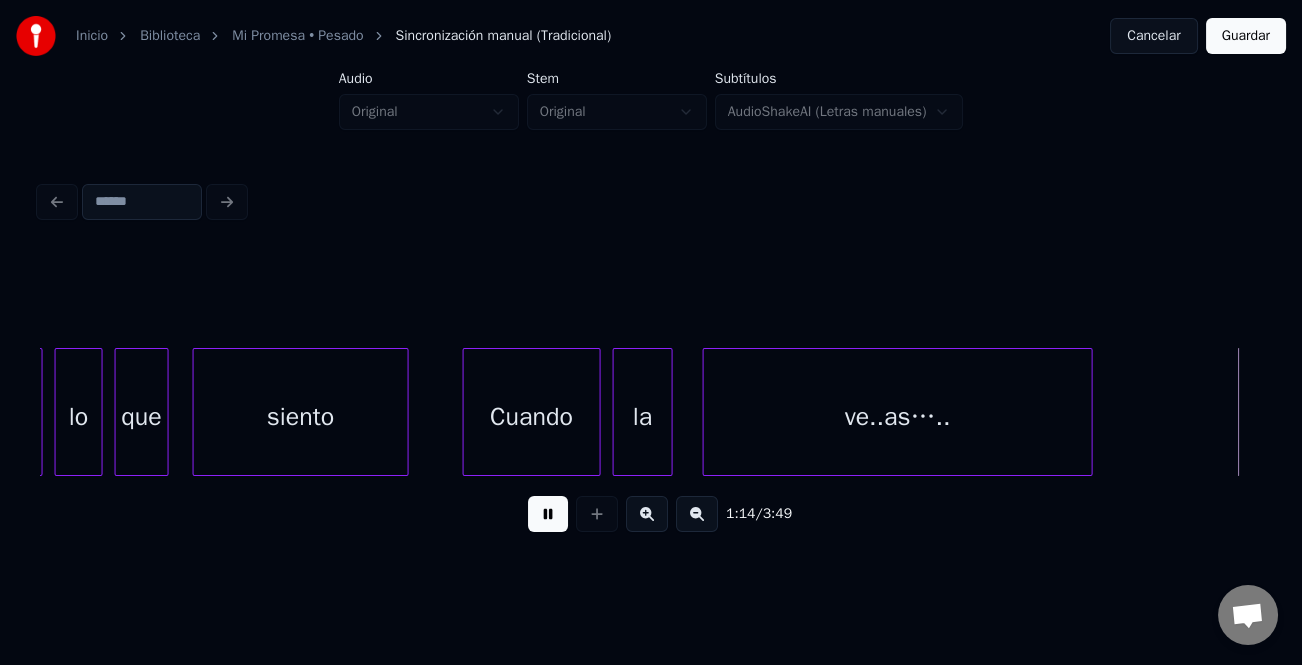 scroll, scrollTop: 0, scrollLeft: 22239, axis: horizontal 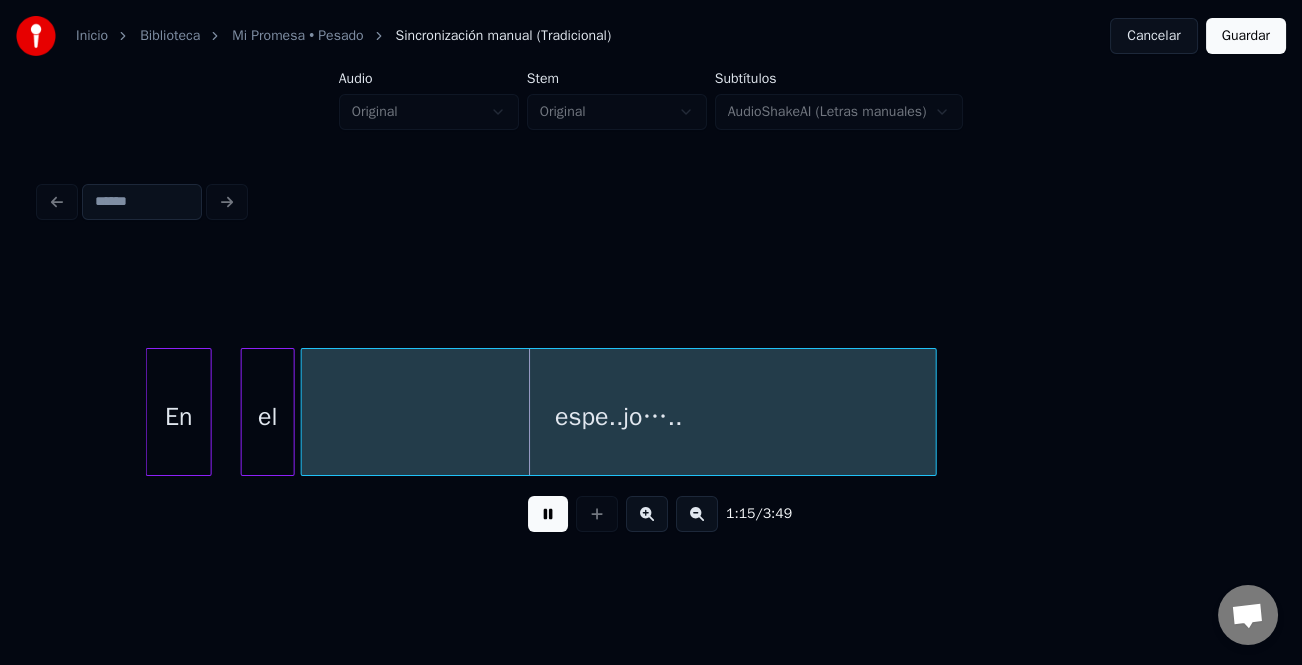 click on "En" at bounding box center [179, 417] 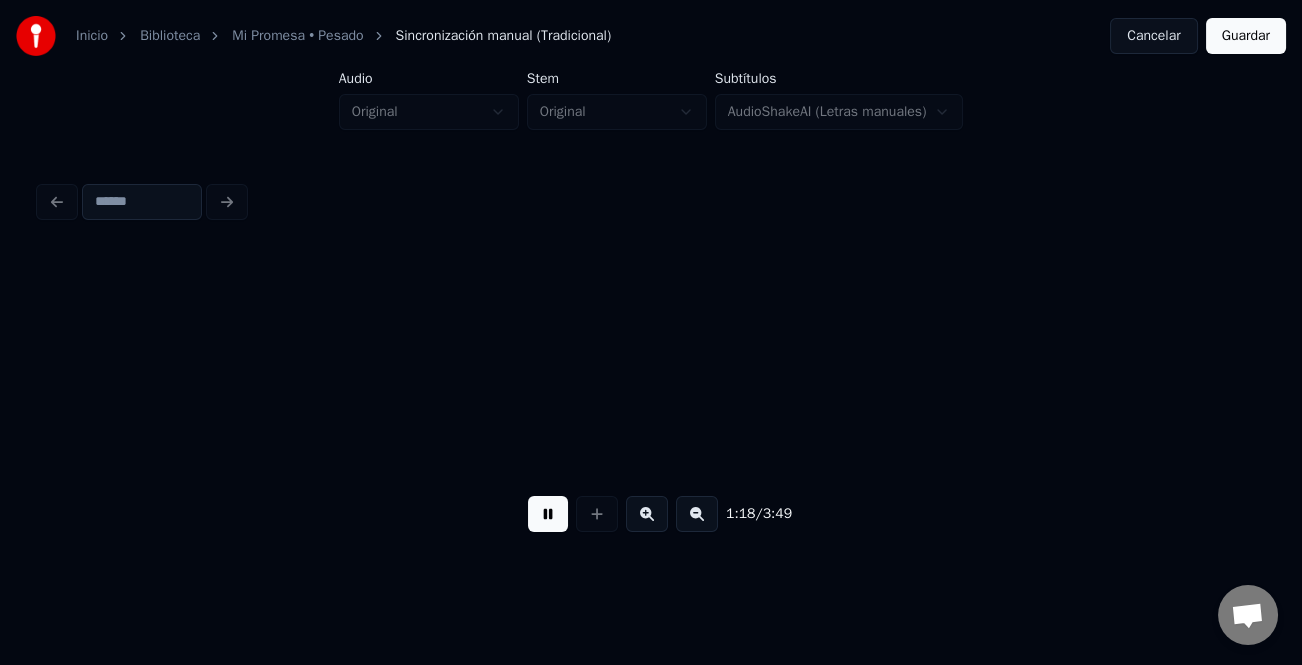 scroll, scrollTop: 0, scrollLeft: 23463, axis: horizontal 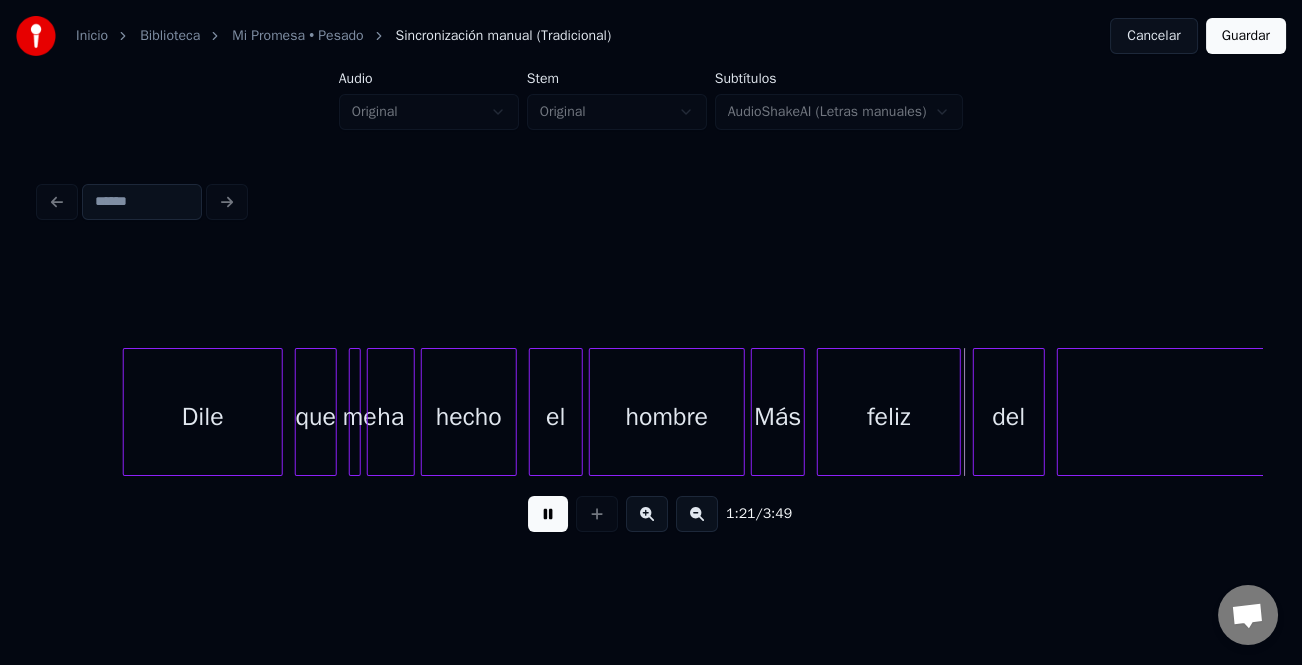 click at bounding box center [127, 412] 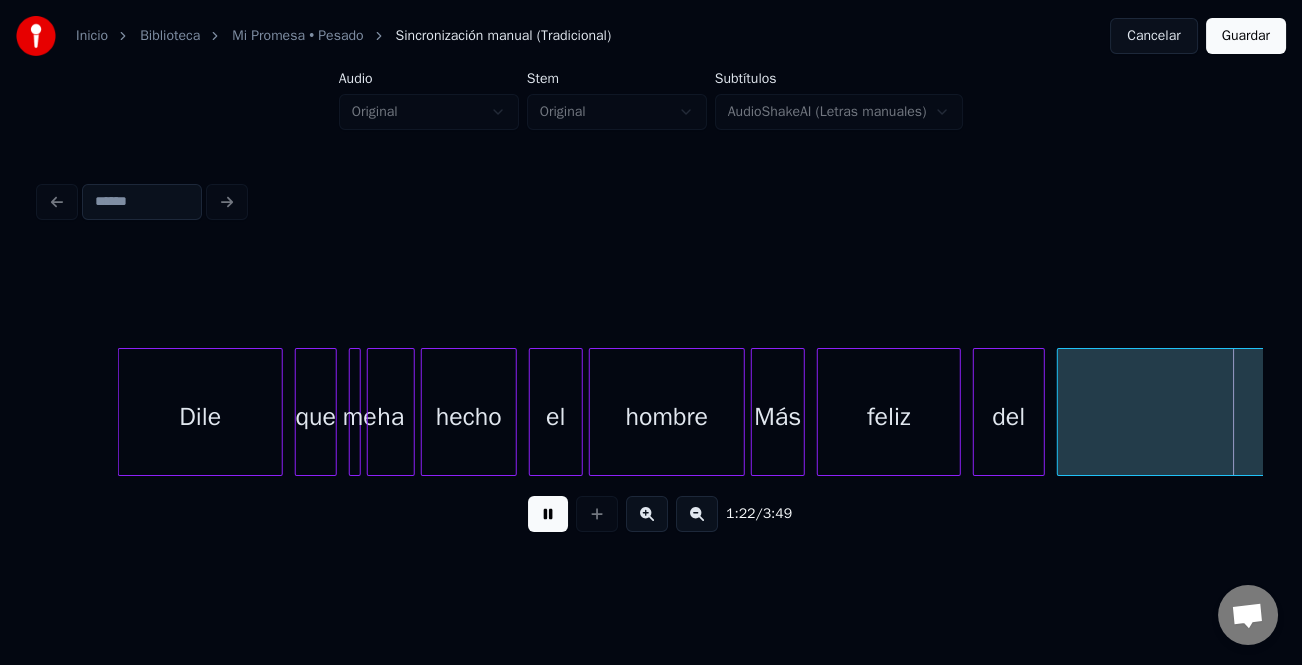 scroll, scrollTop: 0, scrollLeft: 24689, axis: horizontal 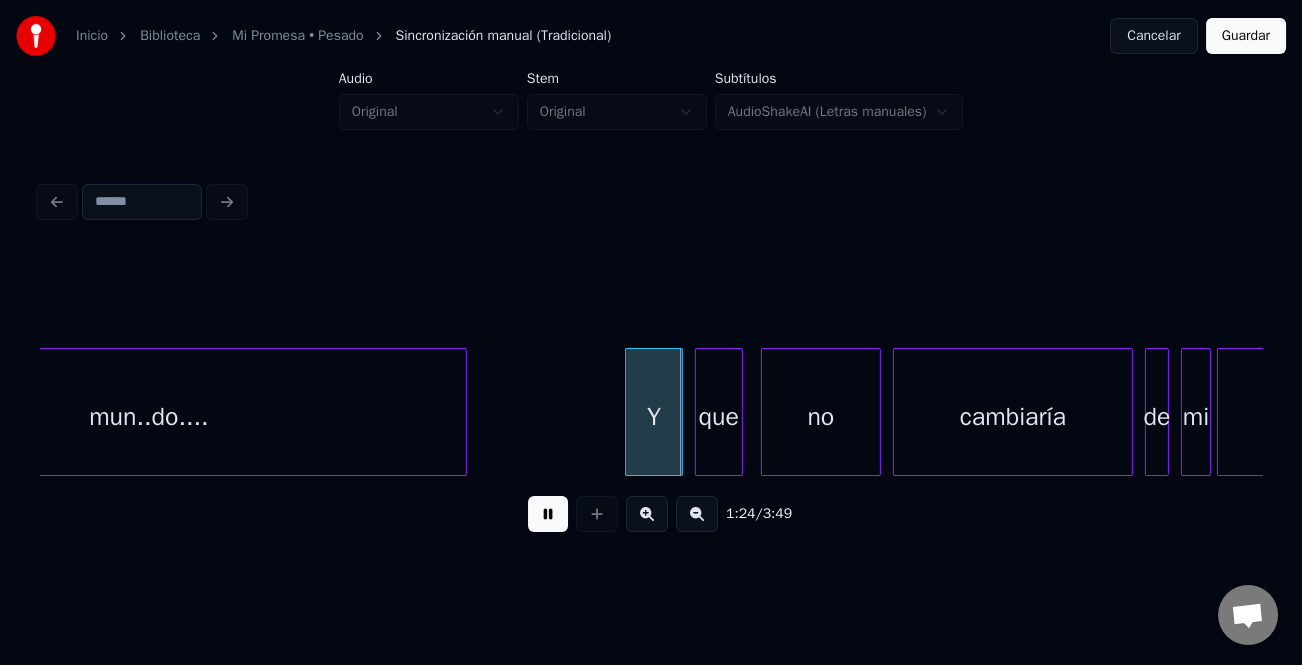click at bounding box center [629, 412] 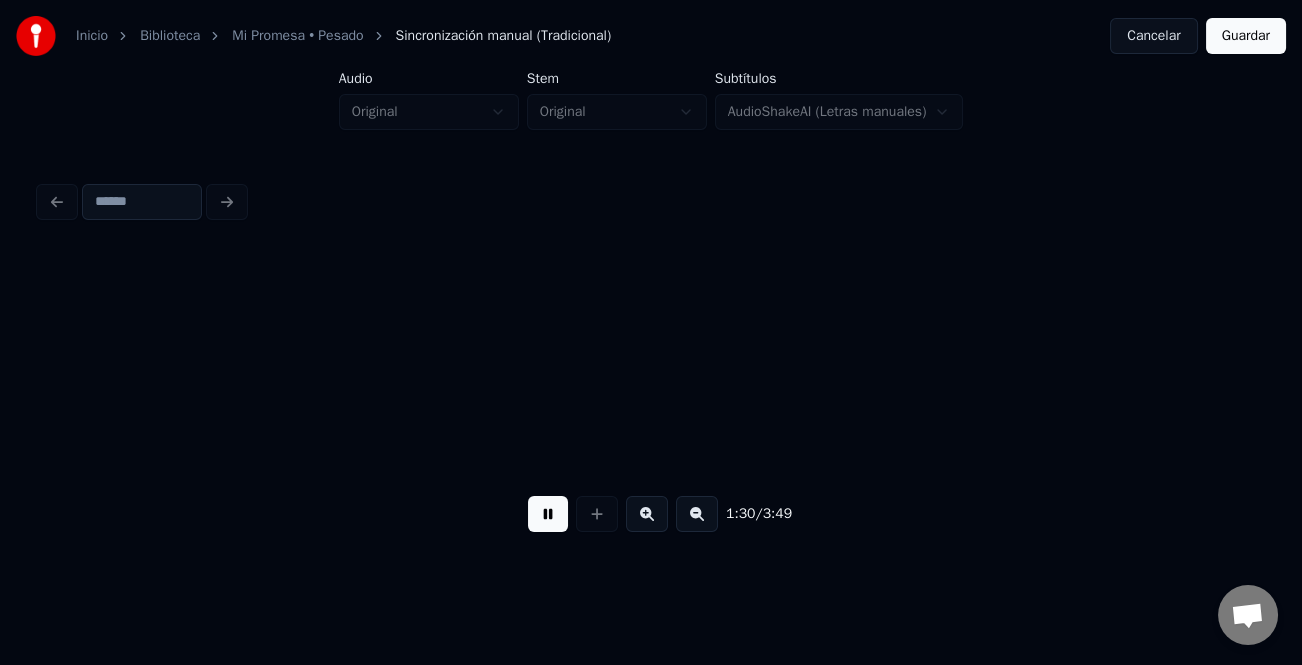 scroll, scrollTop: 0, scrollLeft: 27140, axis: horizontal 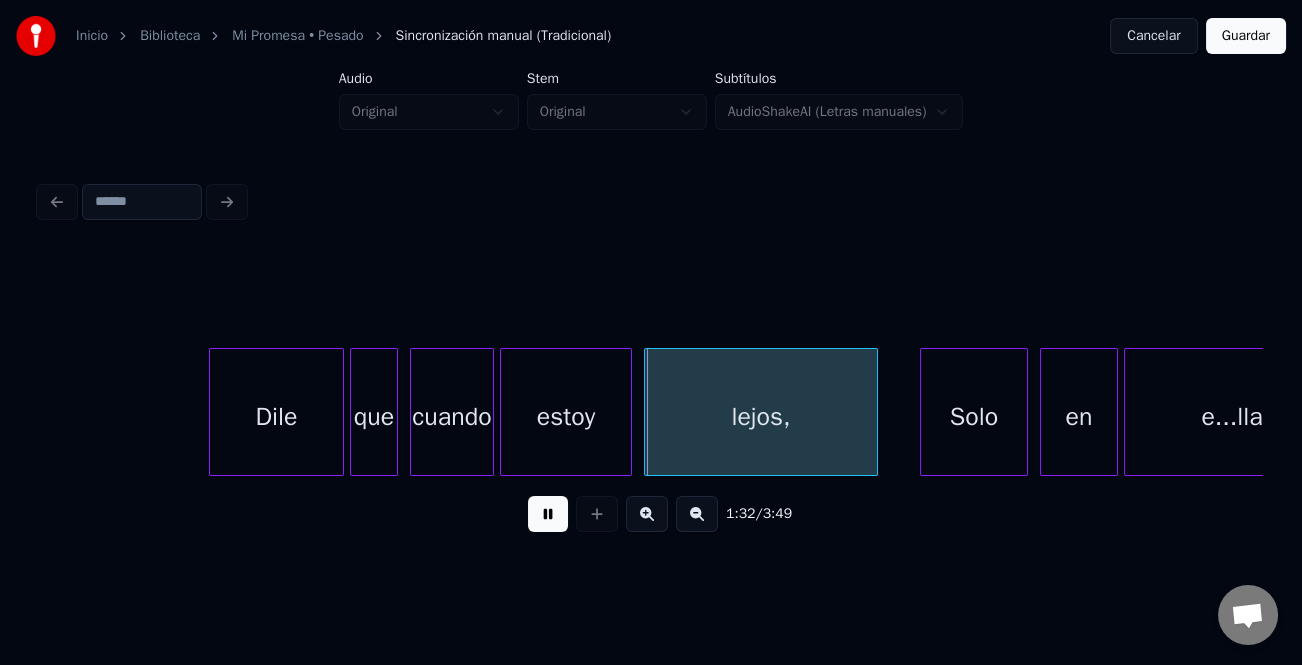 click at bounding box center (213, 412) 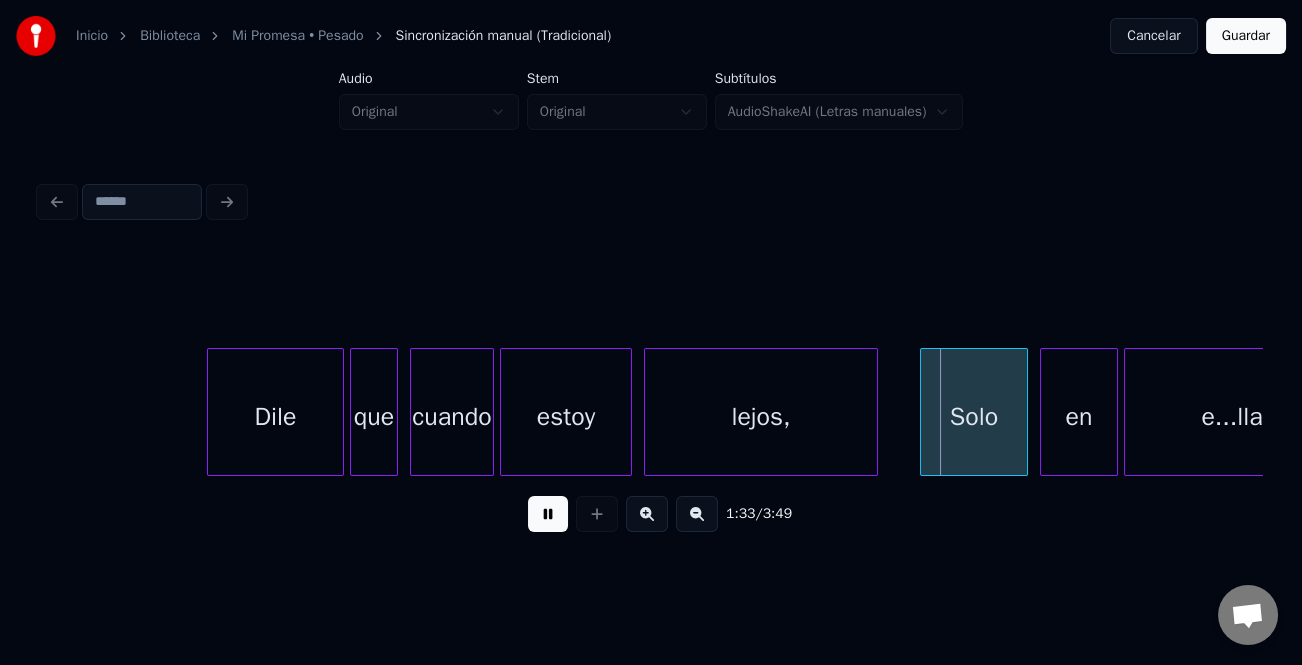 click on "Dile que cuando estoy lejos, Solo en e...lla" at bounding box center (7250, 412) 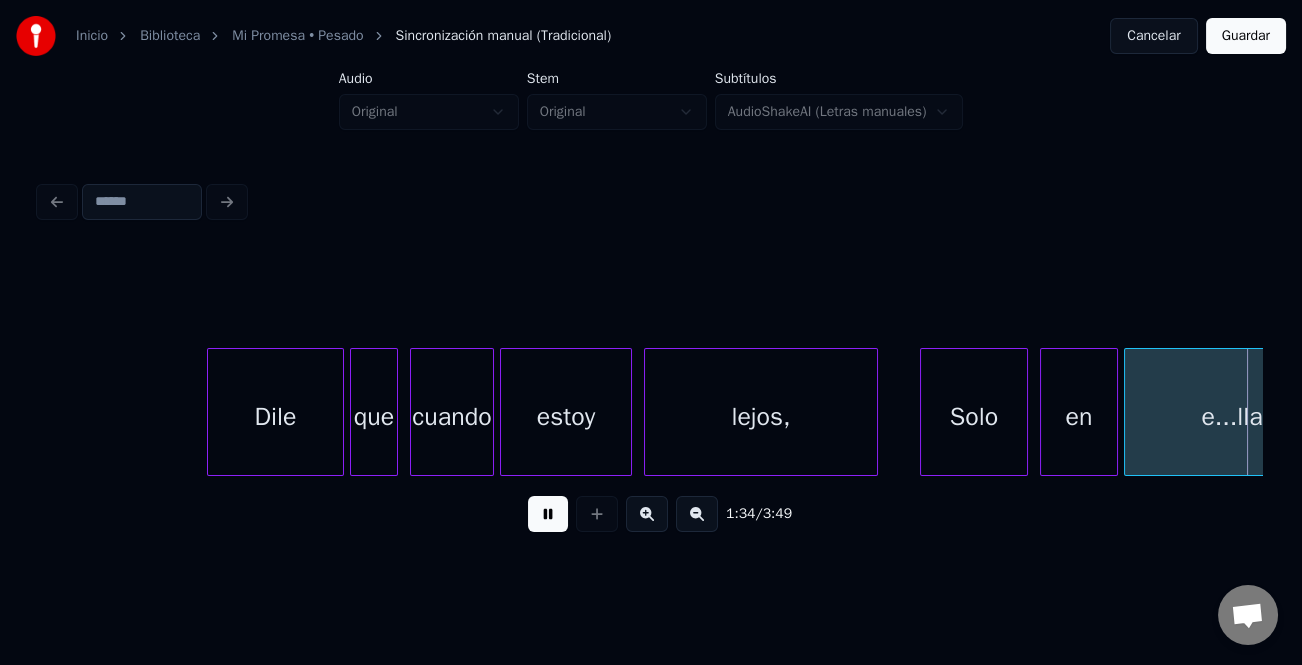 scroll, scrollTop: 0, scrollLeft: 28363, axis: horizontal 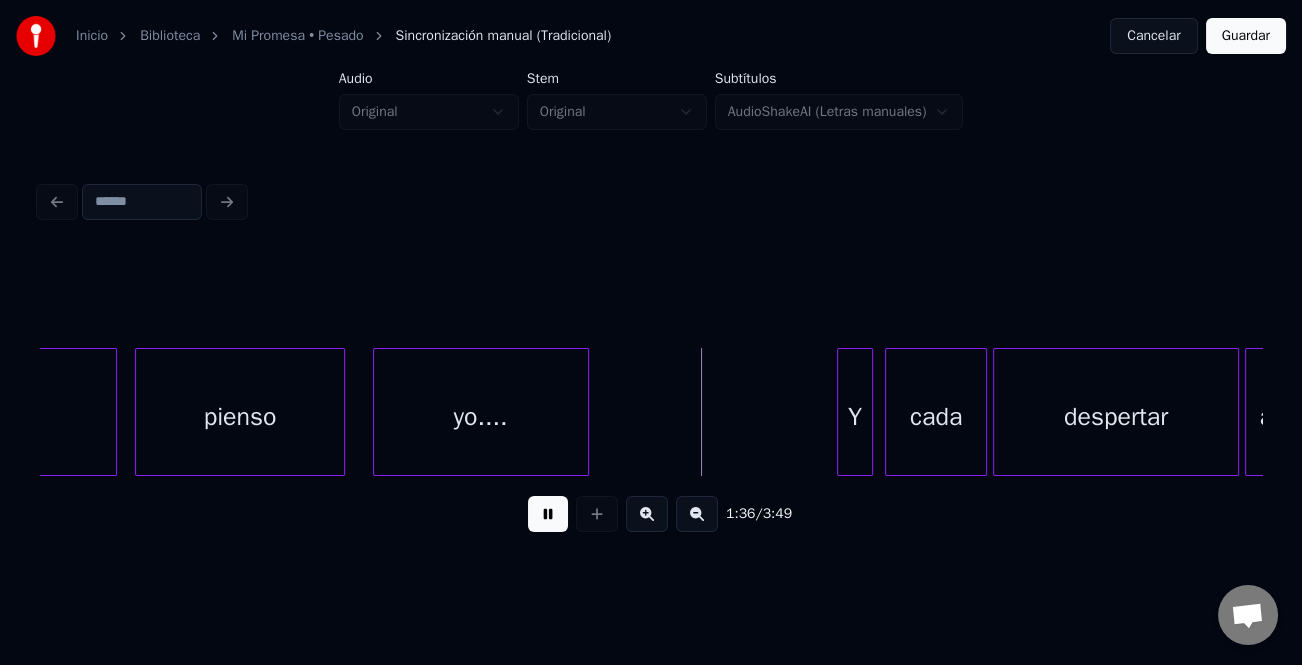 click on "yo...." at bounding box center [481, 417] 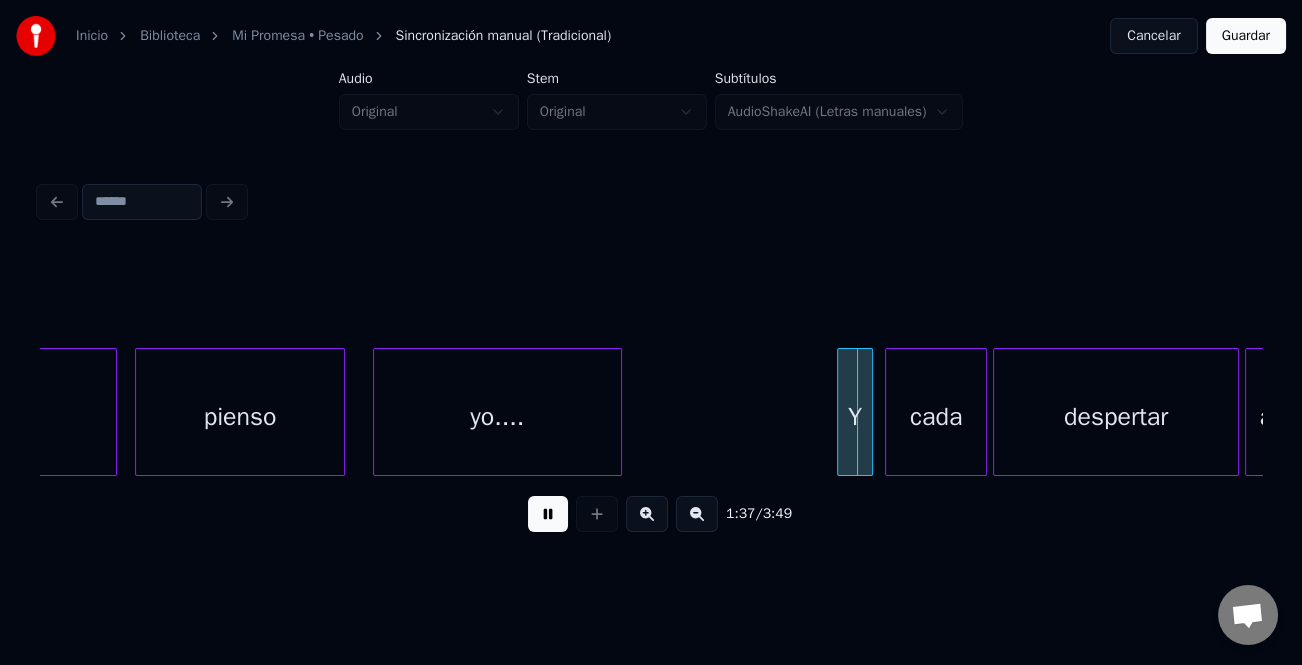 click at bounding box center (618, 412) 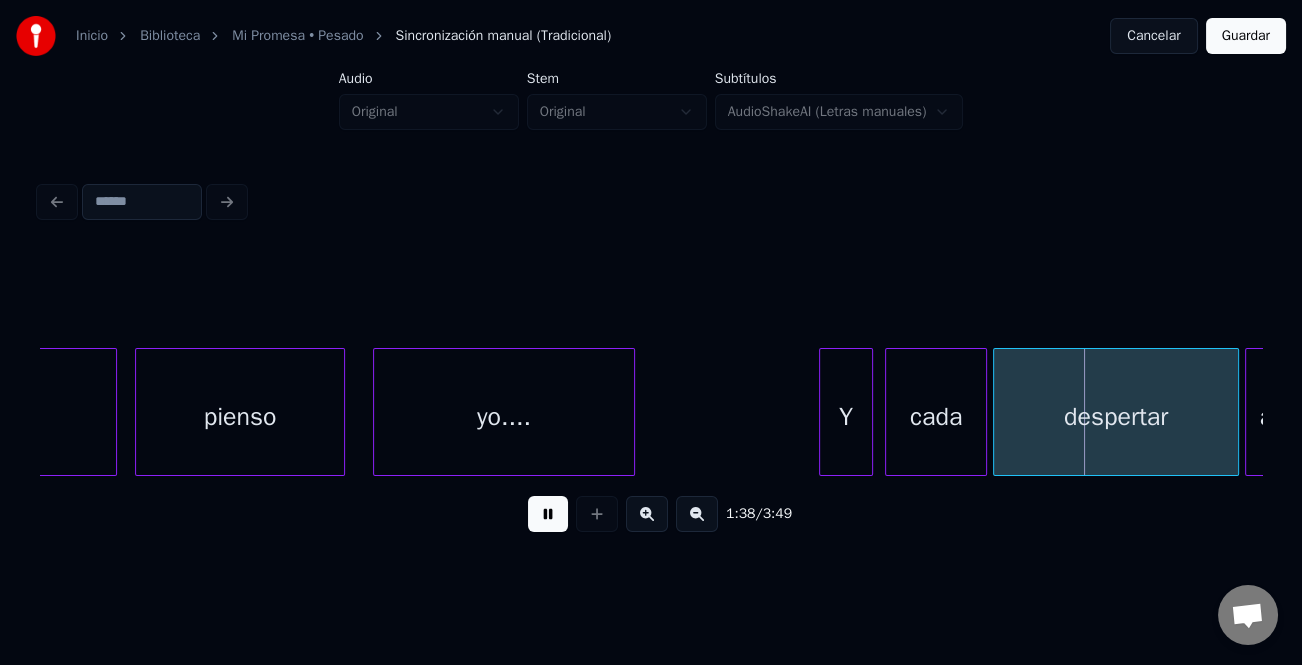 click at bounding box center (823, 412) 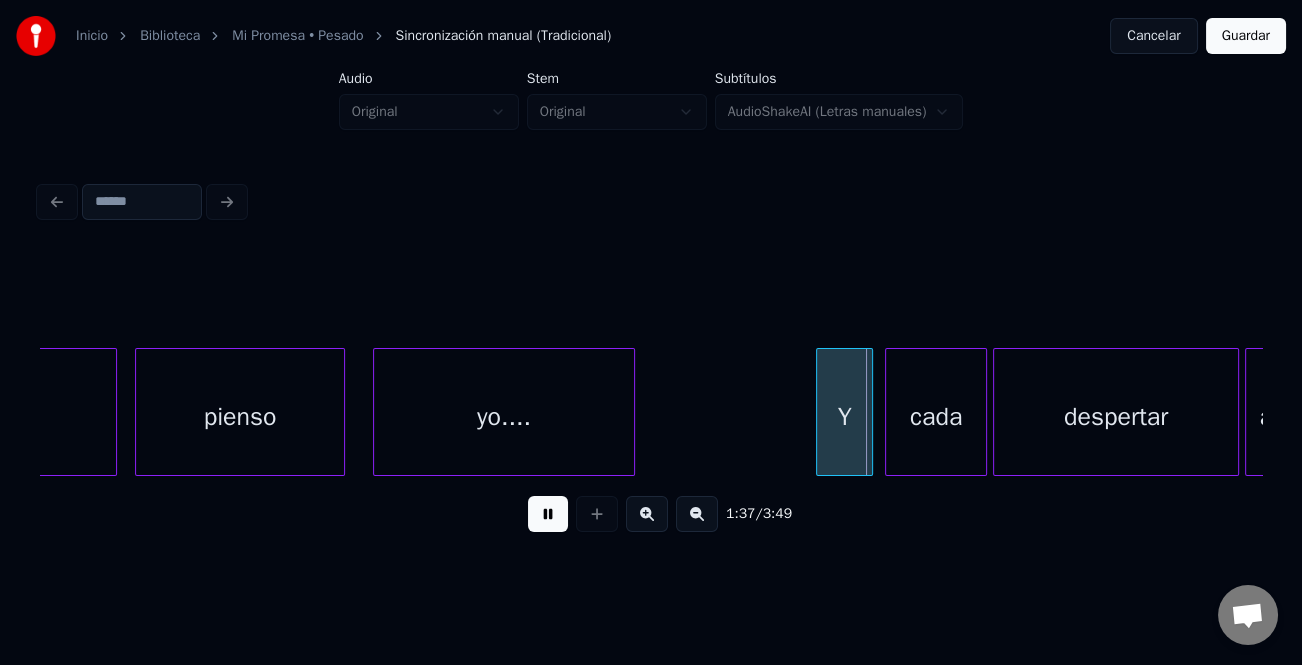 click on "e...lla pienso yo.... Y cada despertar a" at bounding box center [6027, 412] 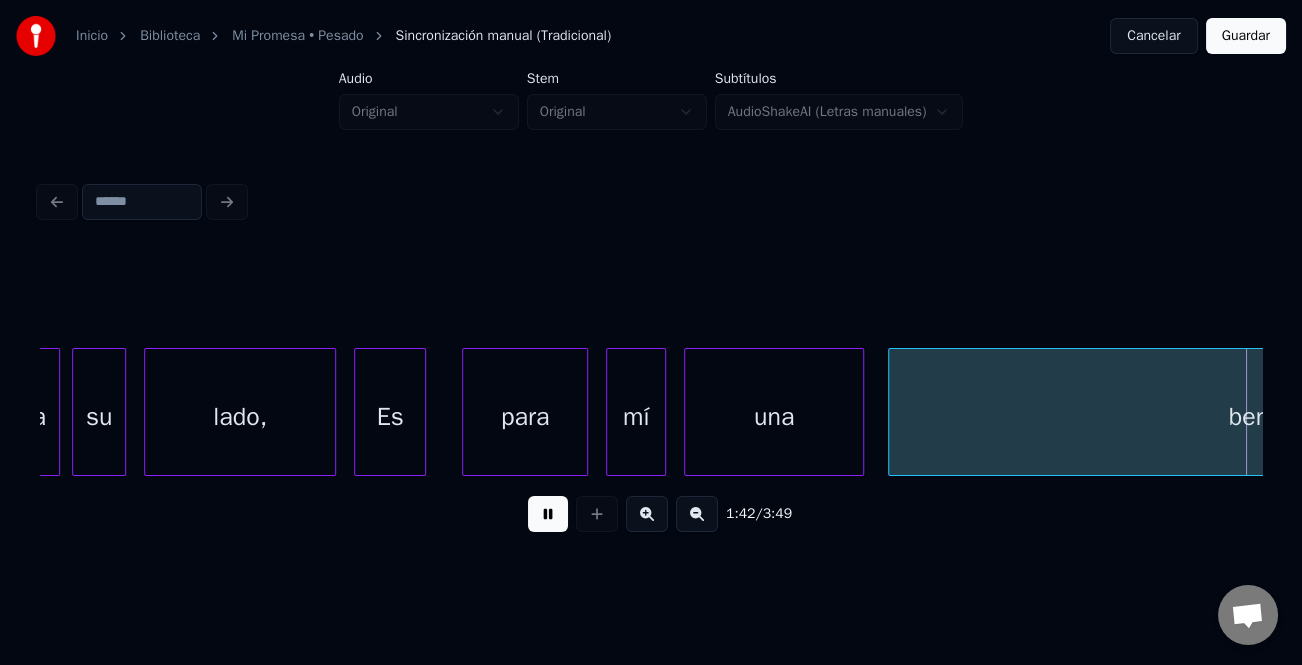 scroll, scrollTop: 0, scrollLeft: 30815, axis: horizontal 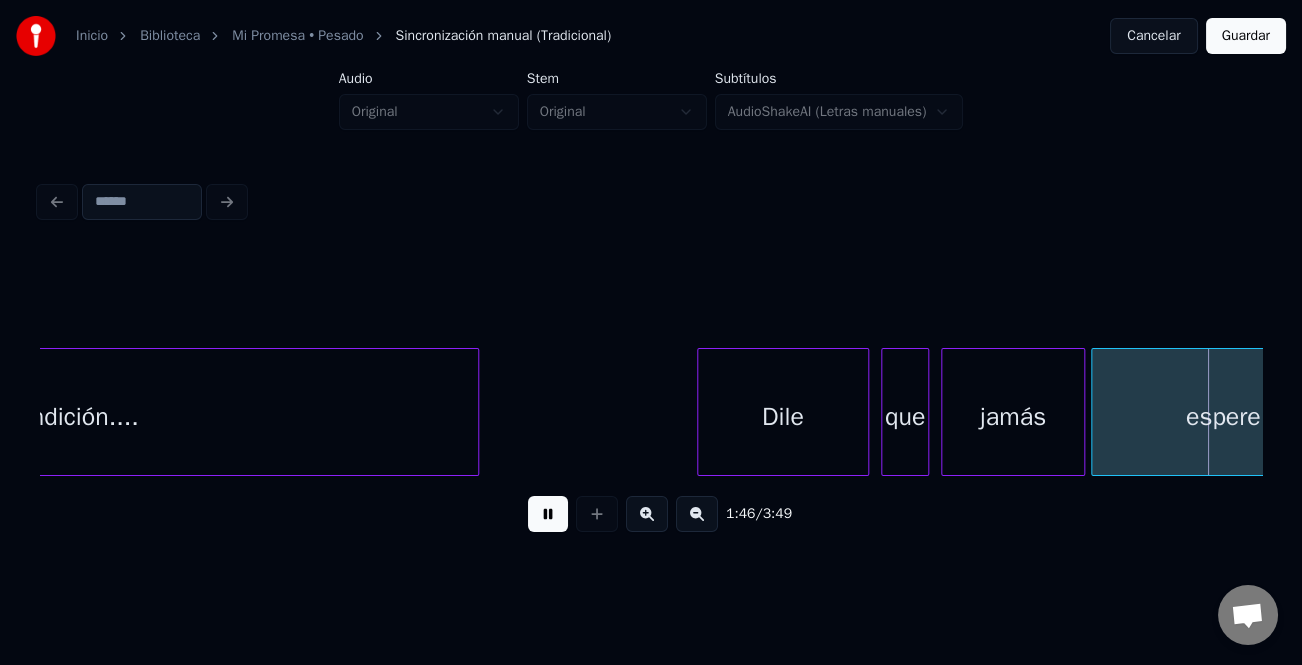 click at bounding box center [701, 412] 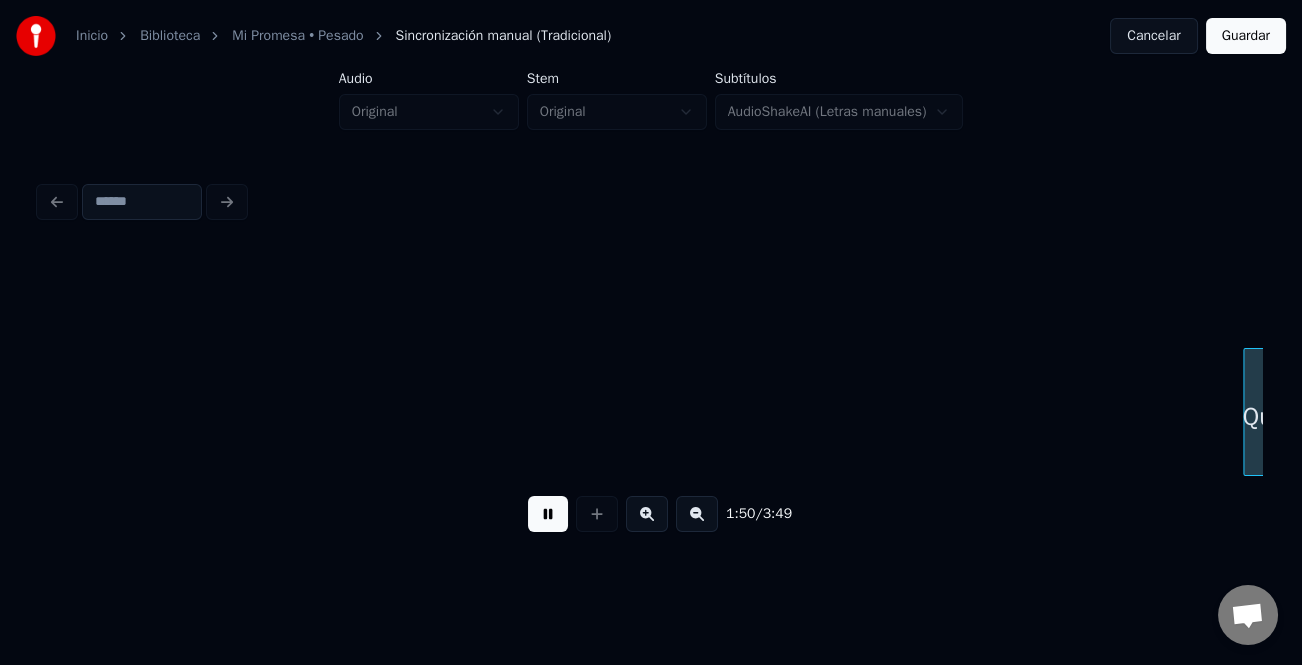 scroll, scrollTop: 0, scrollLeft: 33260, axis: horizontal 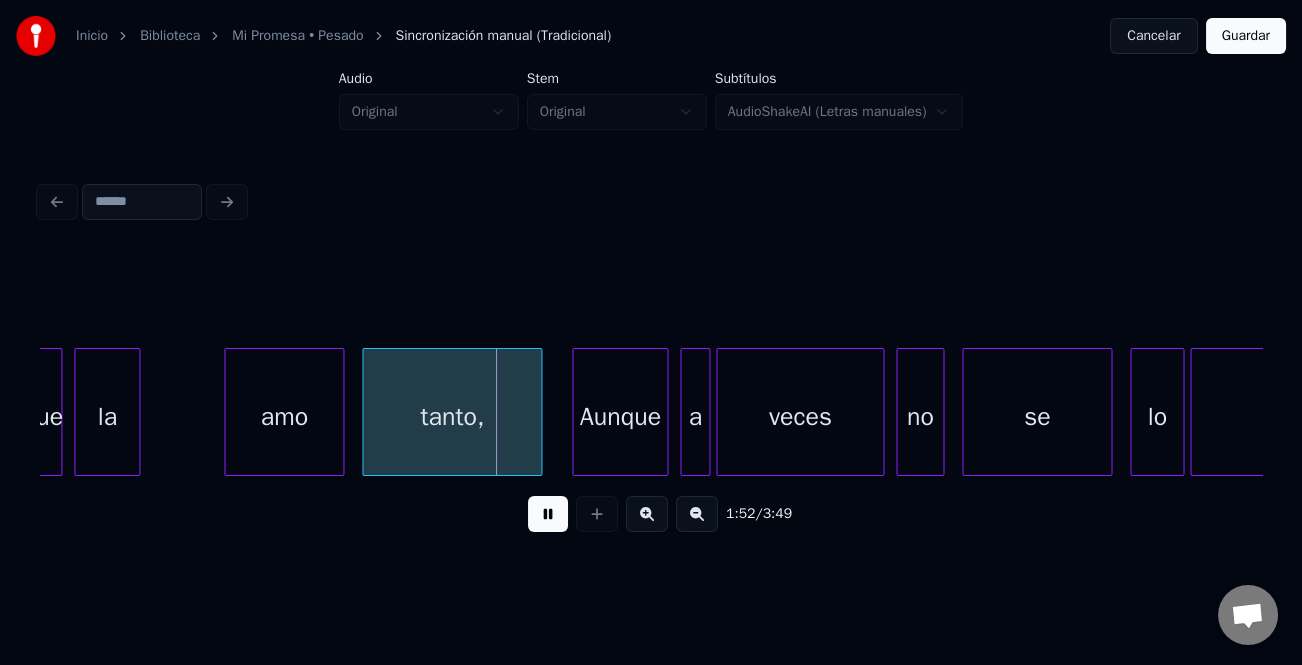 click on "la" at bounding box center [107, 417] 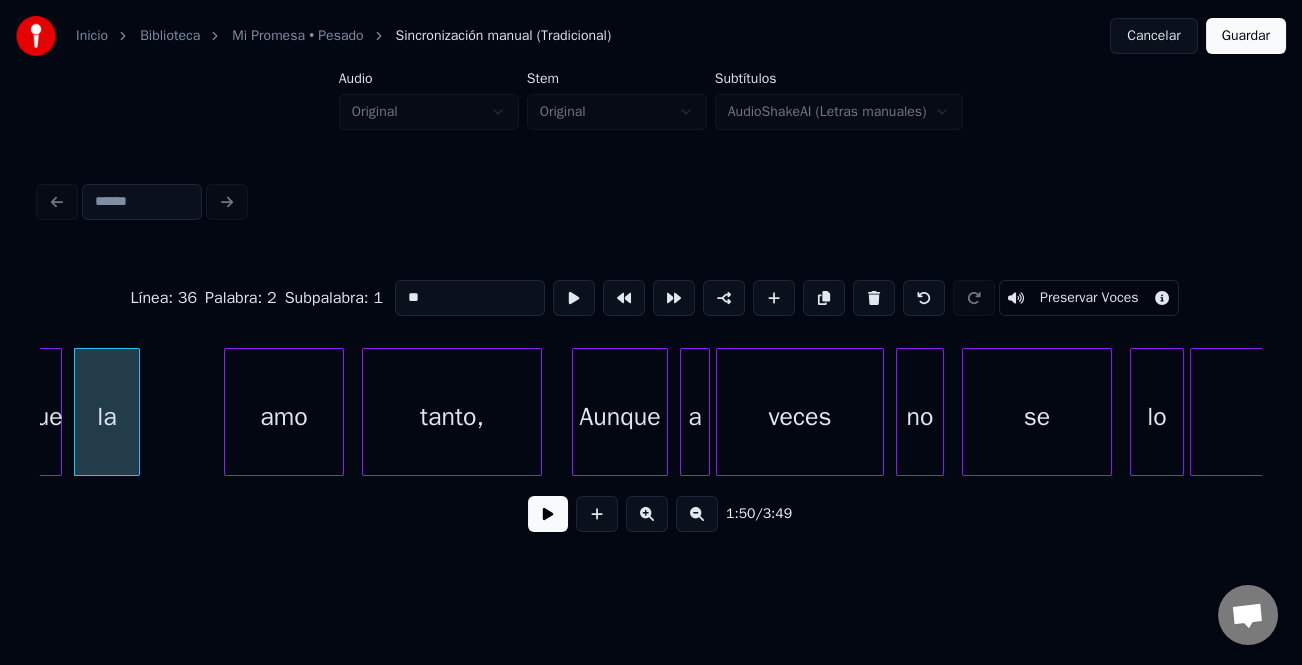 click on "amo" at bounding box center [284, 417] 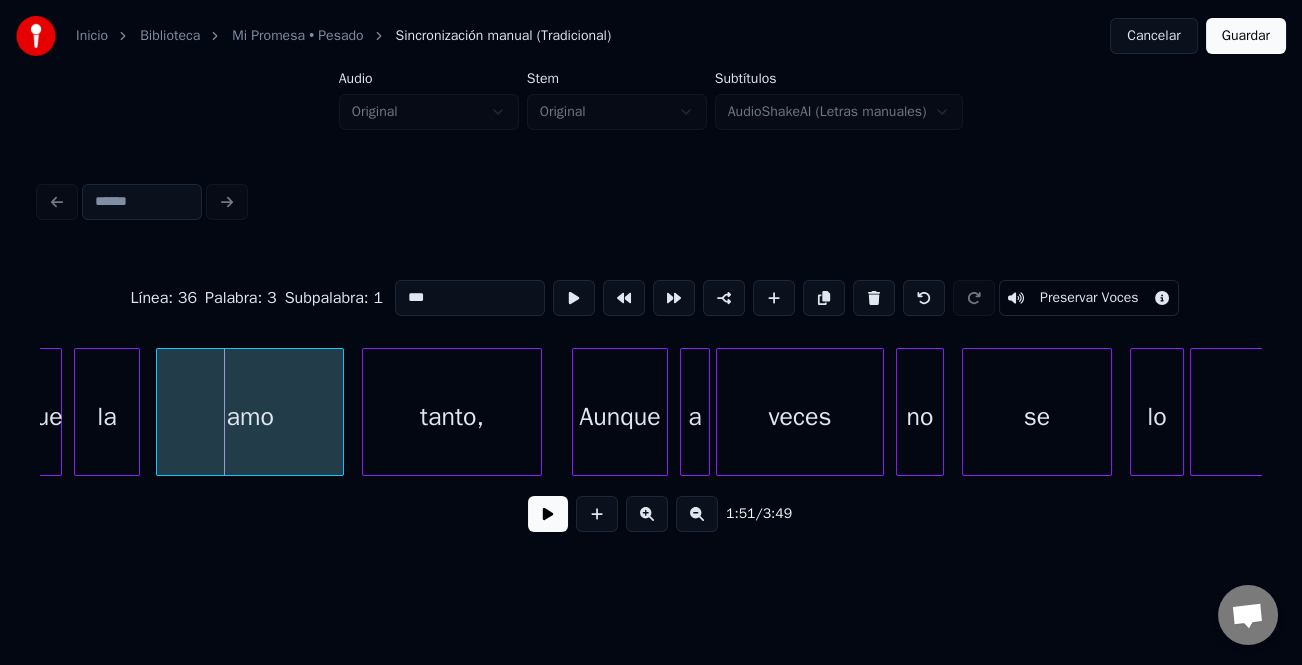 click at bounding box center [160, 412] 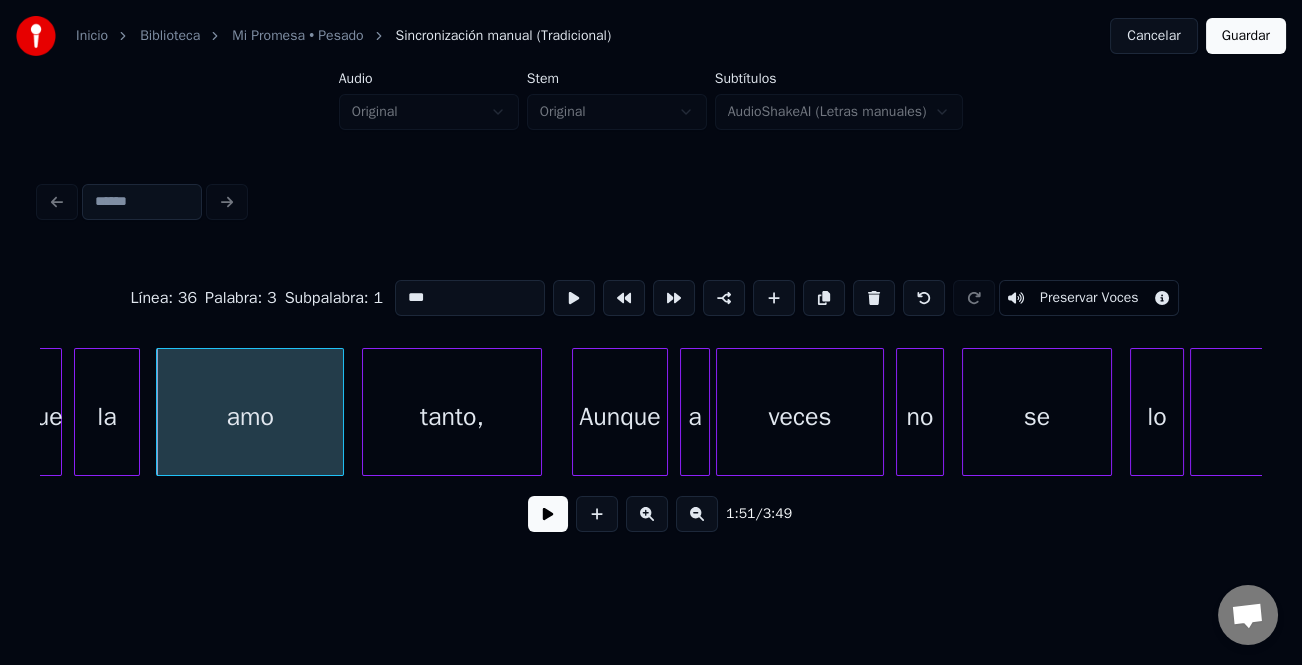 click at bounding box center [548, 514] 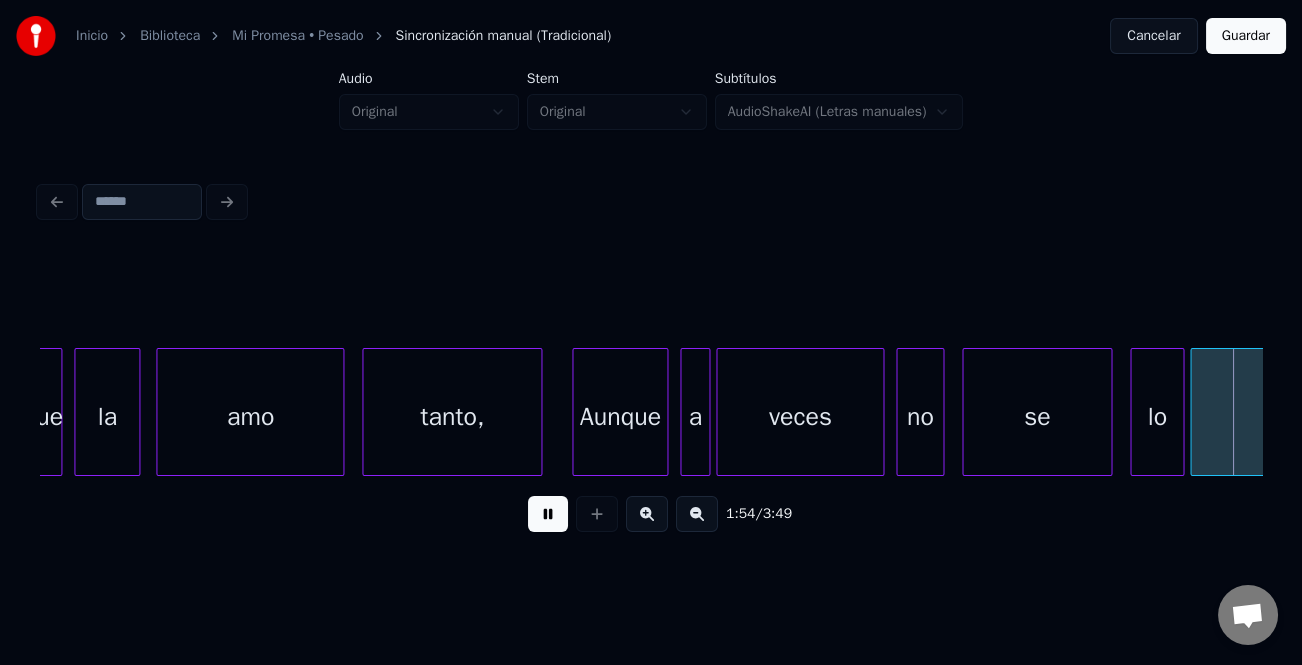 scroll, scrollTop: 0, scrollLeft: 34483, axis: horizontal 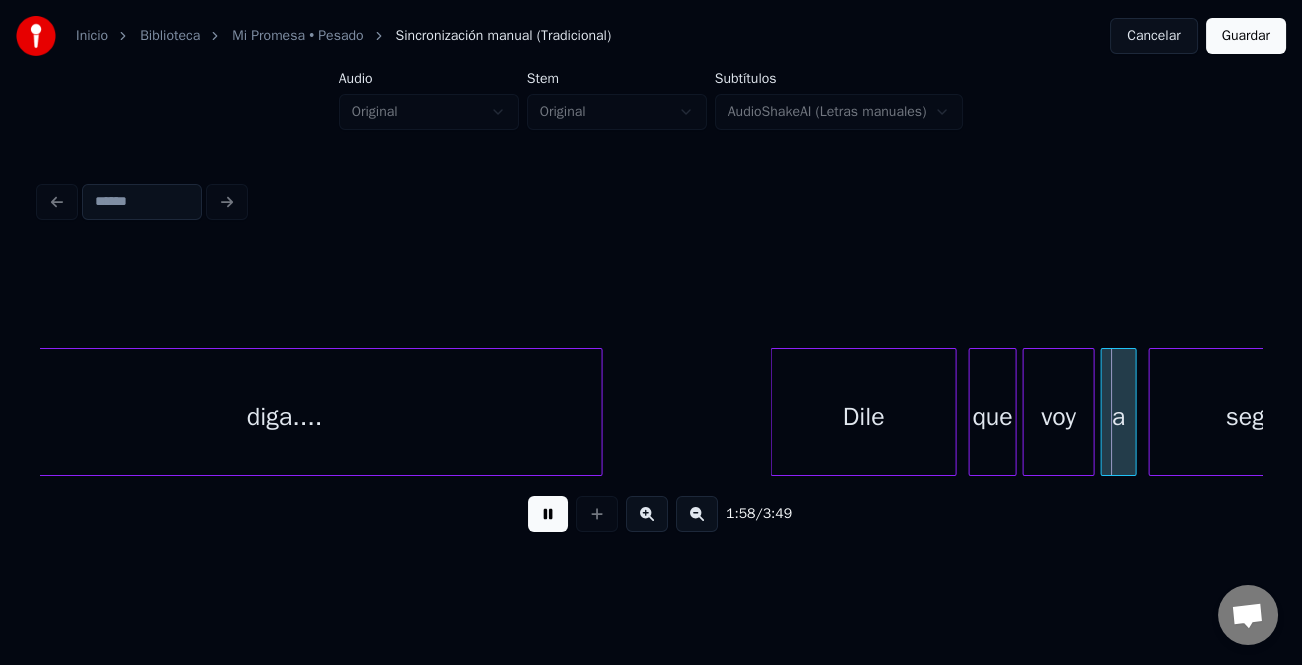 click at bounding box center (775, 412) 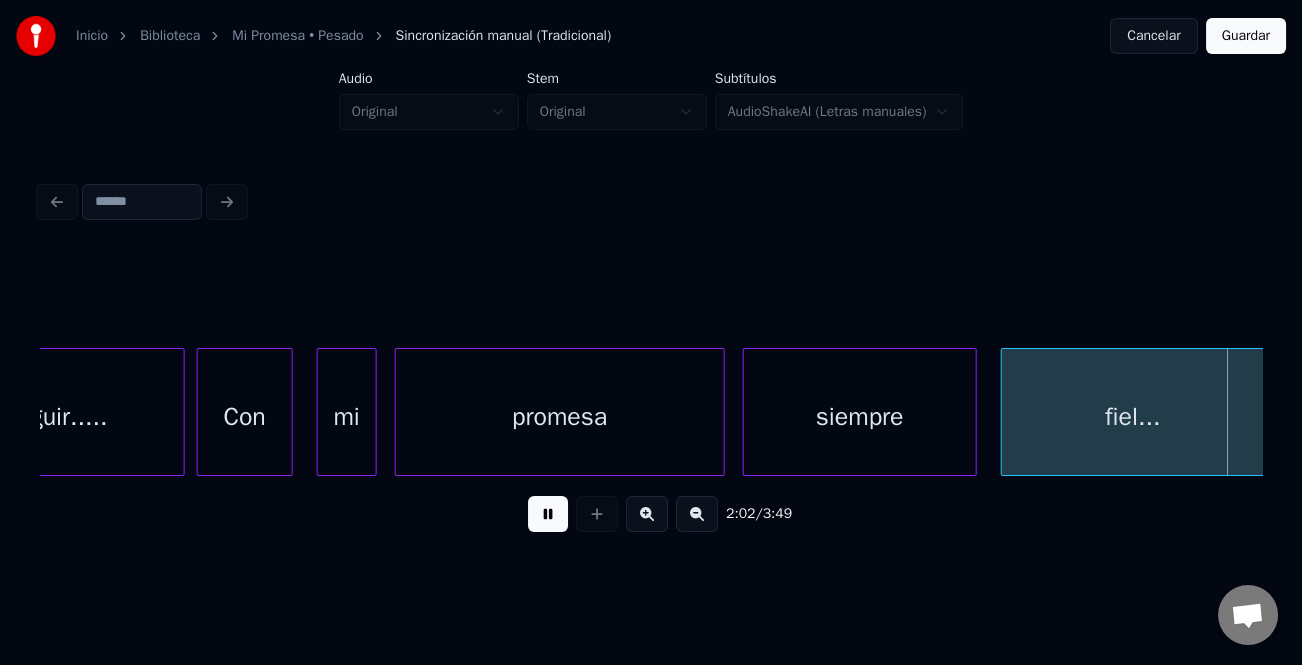 scroll, scrollTop: 0, scrollLeft: 36931, axis: horizontal 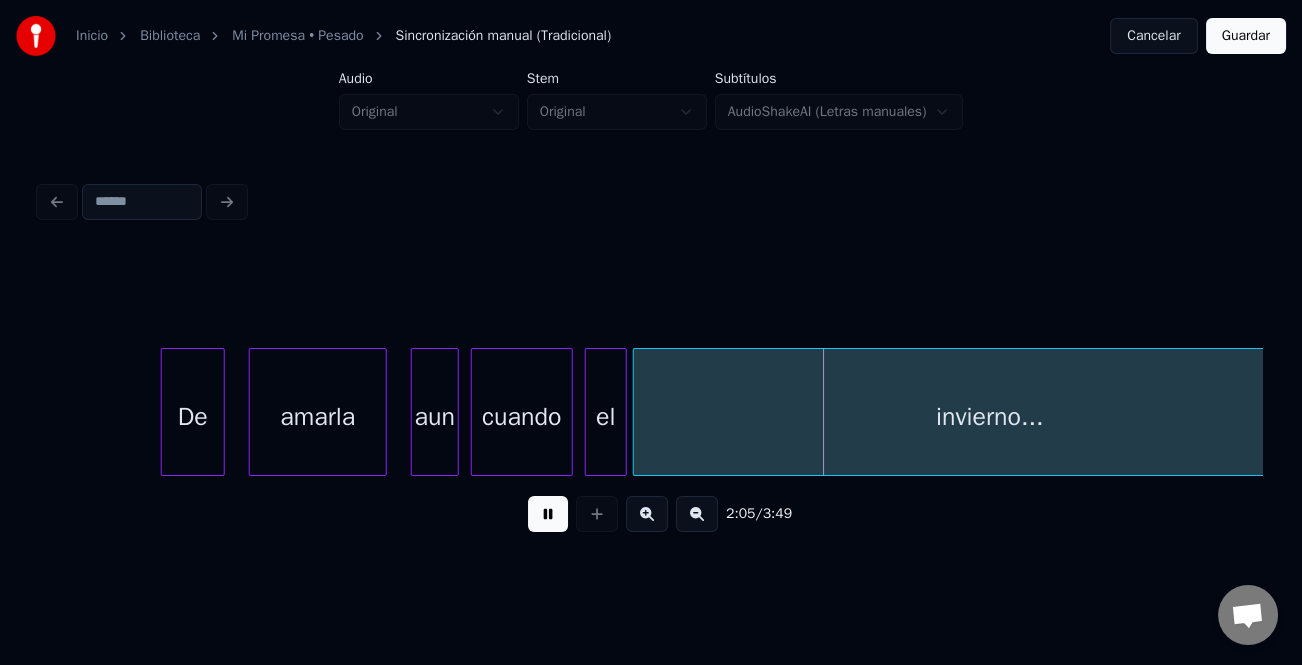click at bounding box center [165, 412] 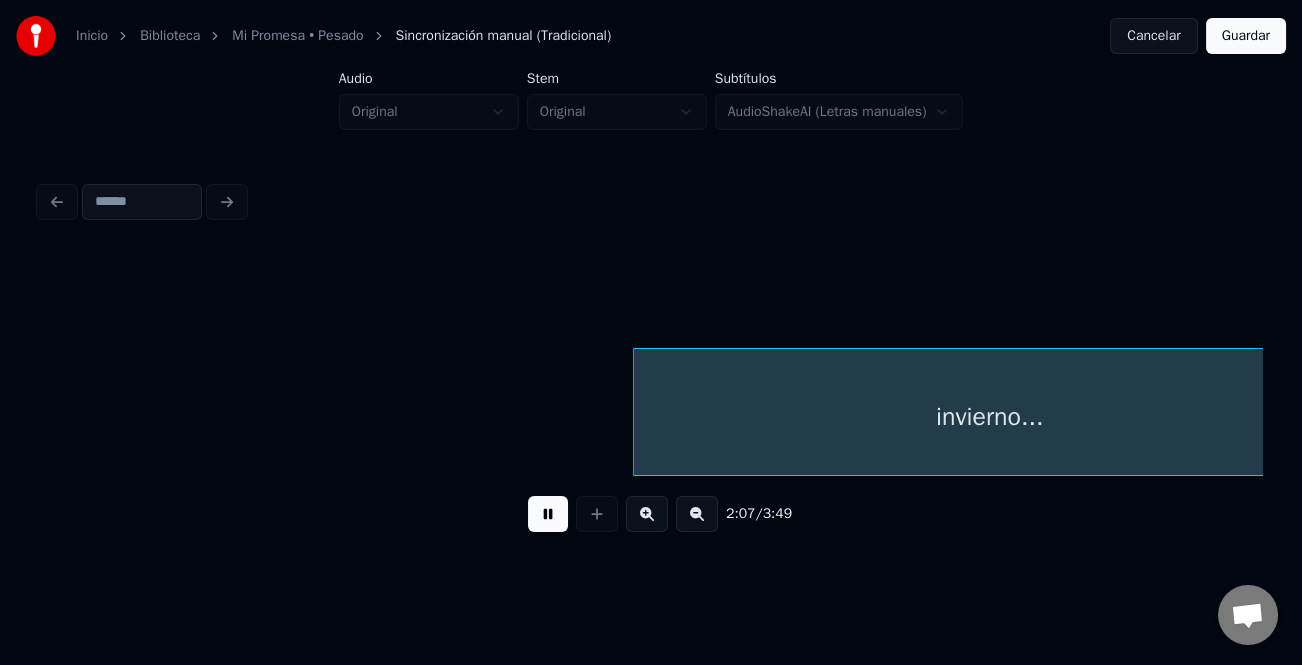 scroll, scrollTop: 0, scrollLeft: 38154, axis: horizontal 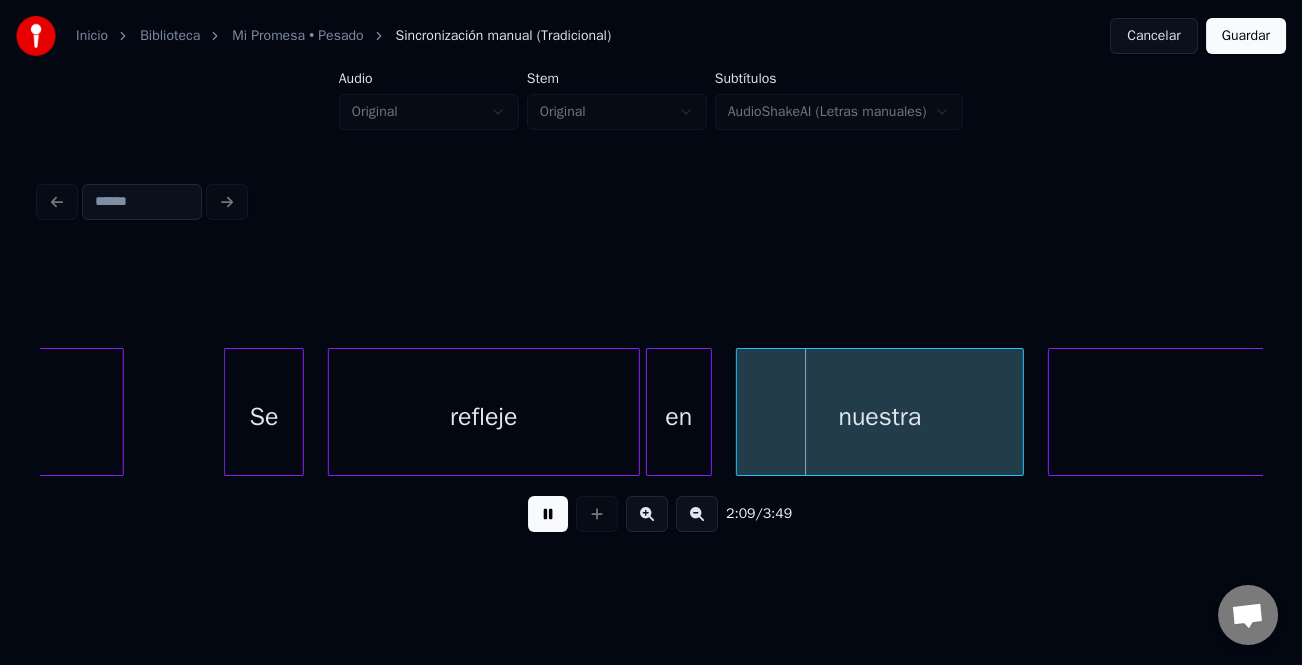 click at bounding box center [228, 412] 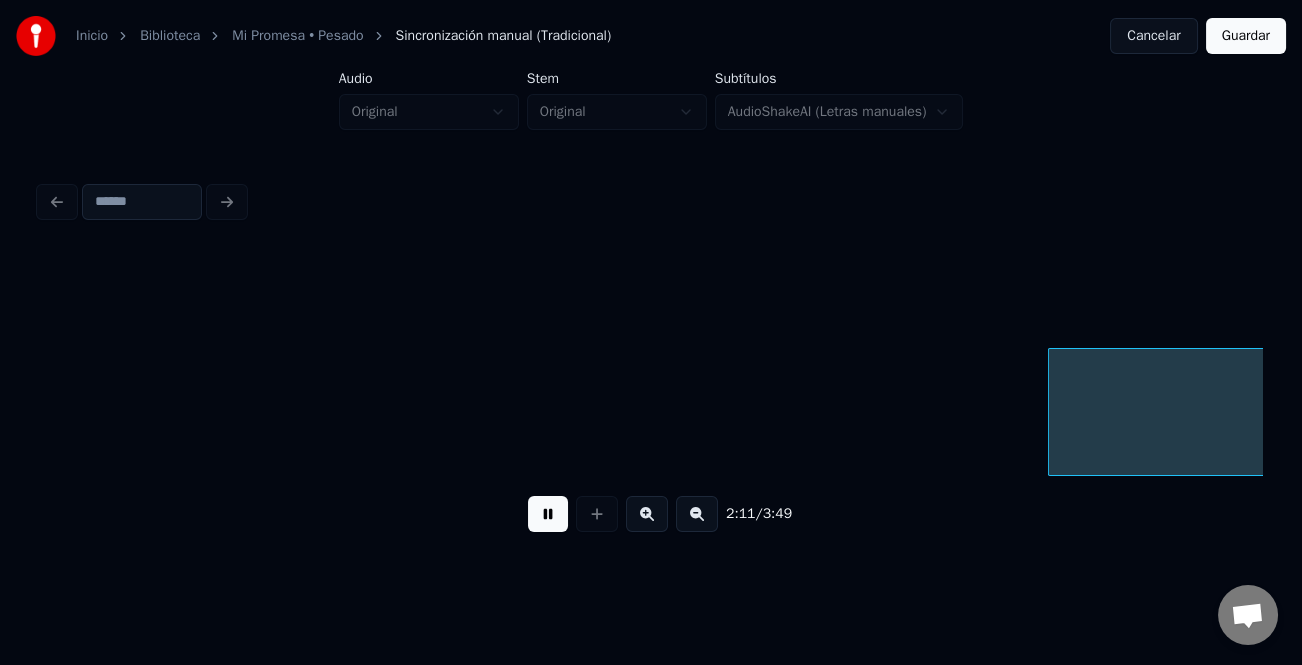 scroll, scrollTop: 0, scrollLeft: 39378, axis: horizontal 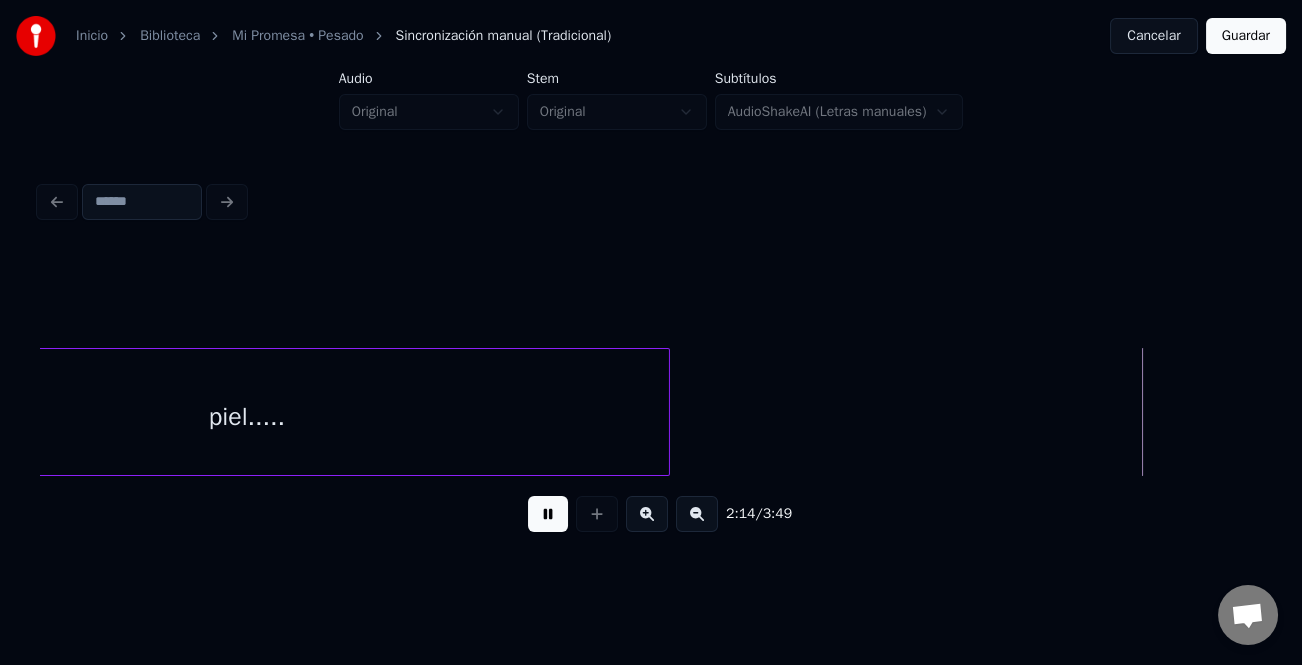 drag, startPoint x: 563, startPoint y: 522, endPoint x: 646, endPoint y: 522, distance: 83 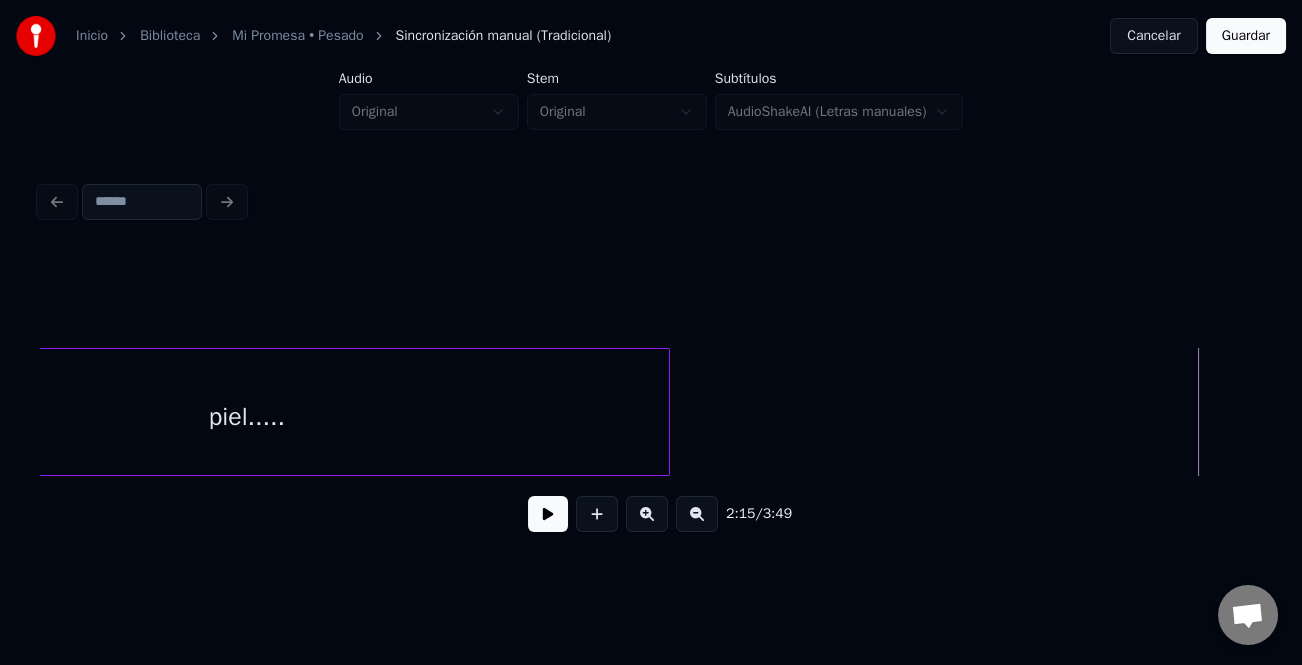 click at bounding box center [697, 514] 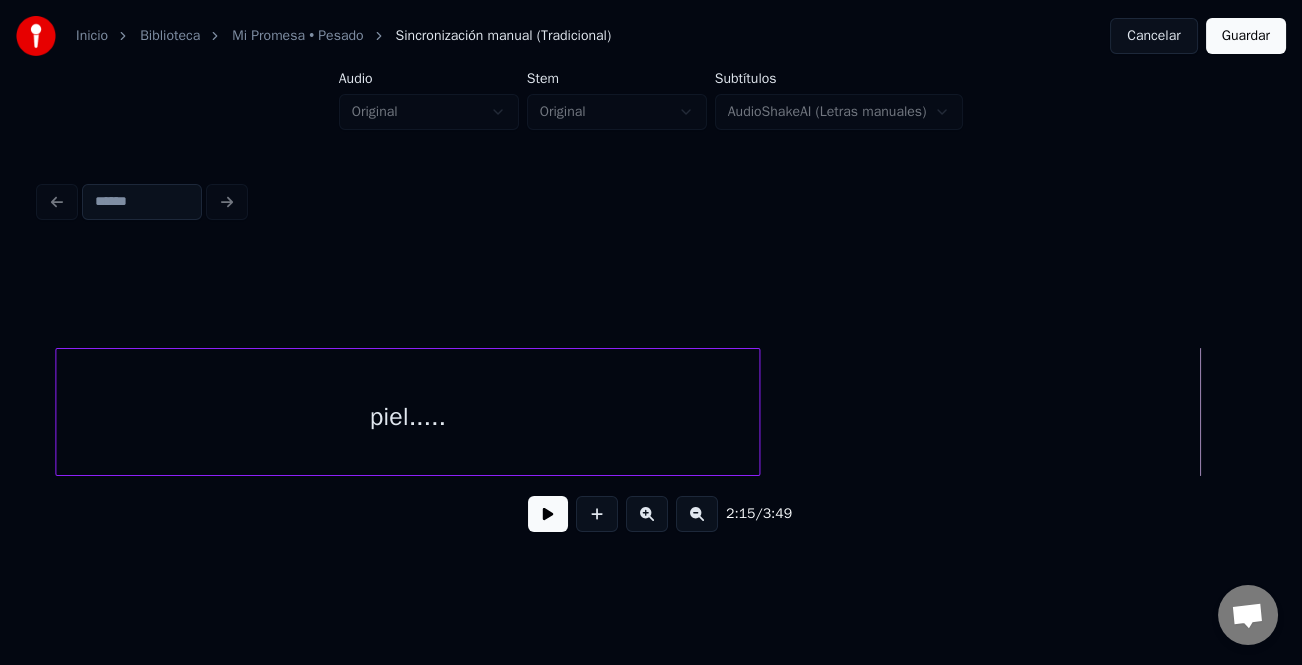 click at bounding box center [697, 514] 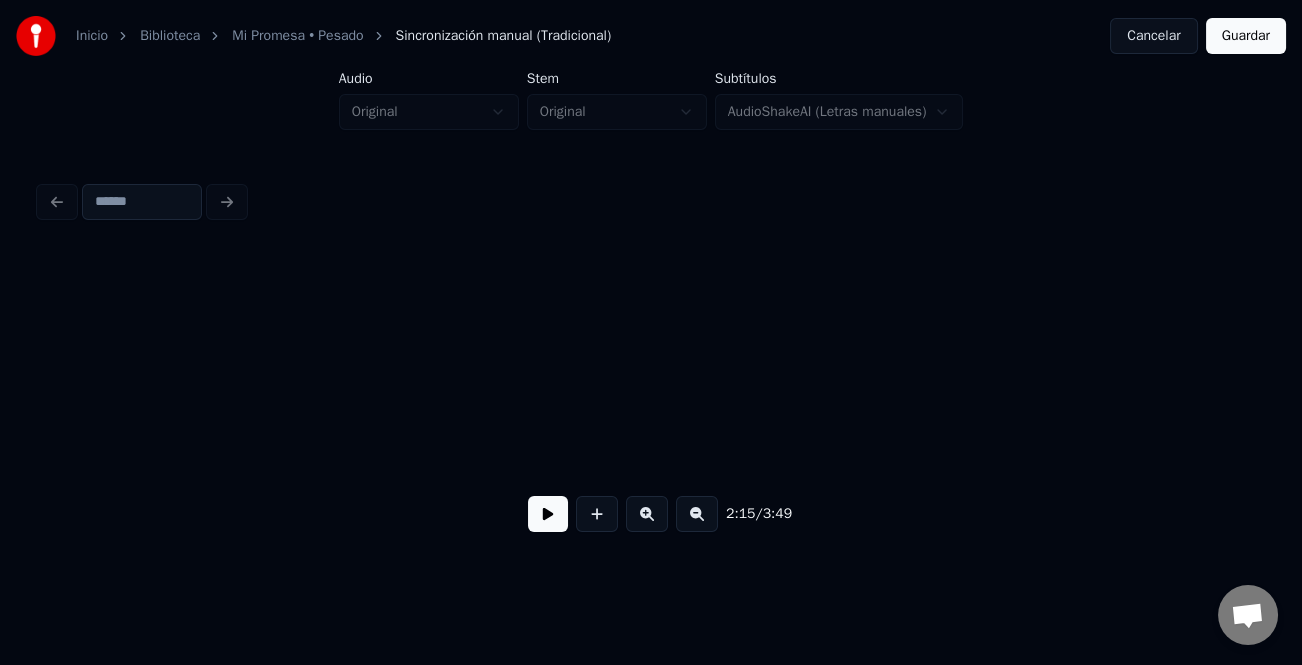 scroll, scrollTop: 0, scrollLeft: 25863, axis: horizontal 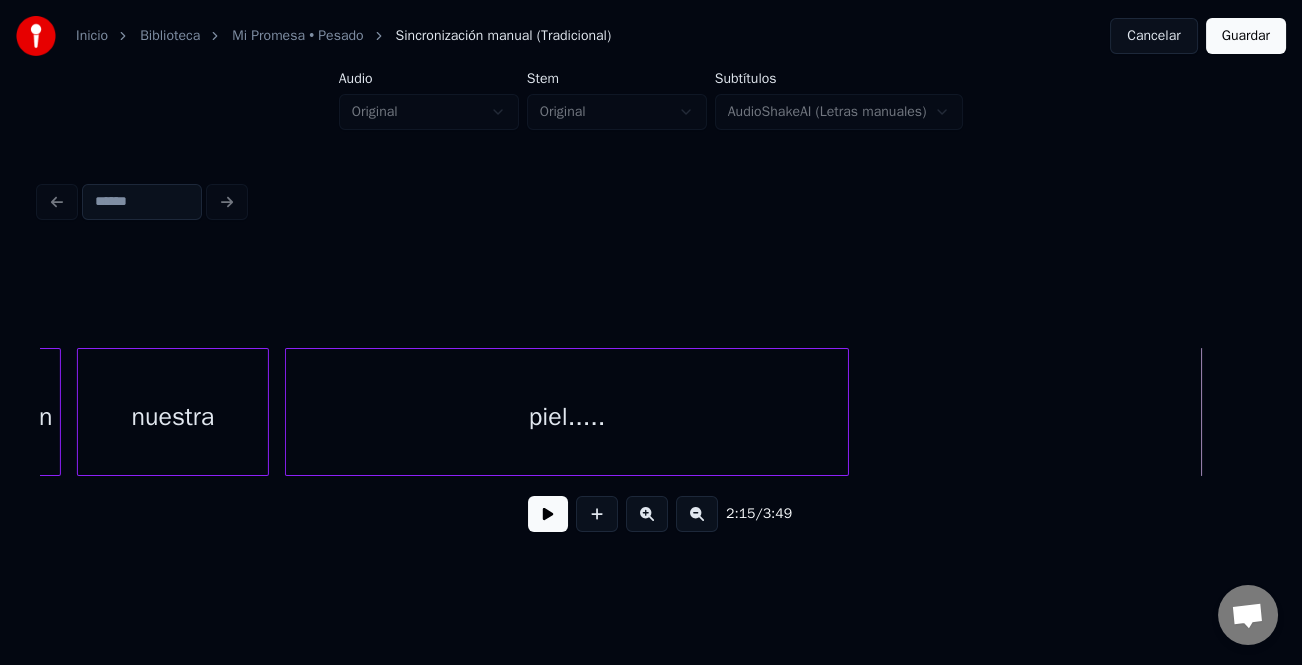 drag, startPoint x: 687, startPoint y: 521, endPoint x: 714, endPoint y: 516, distance: 27.45906 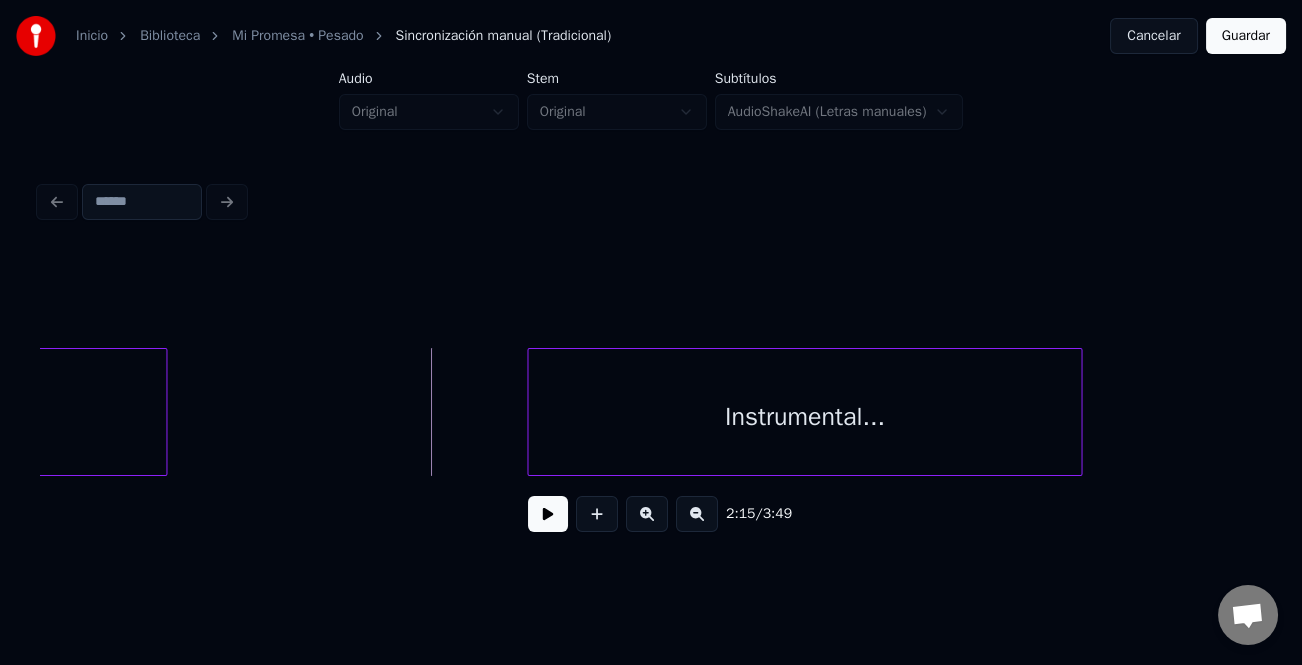 scroll, scrollTop: 0, scrollLeft: 19822, axis: horizontal 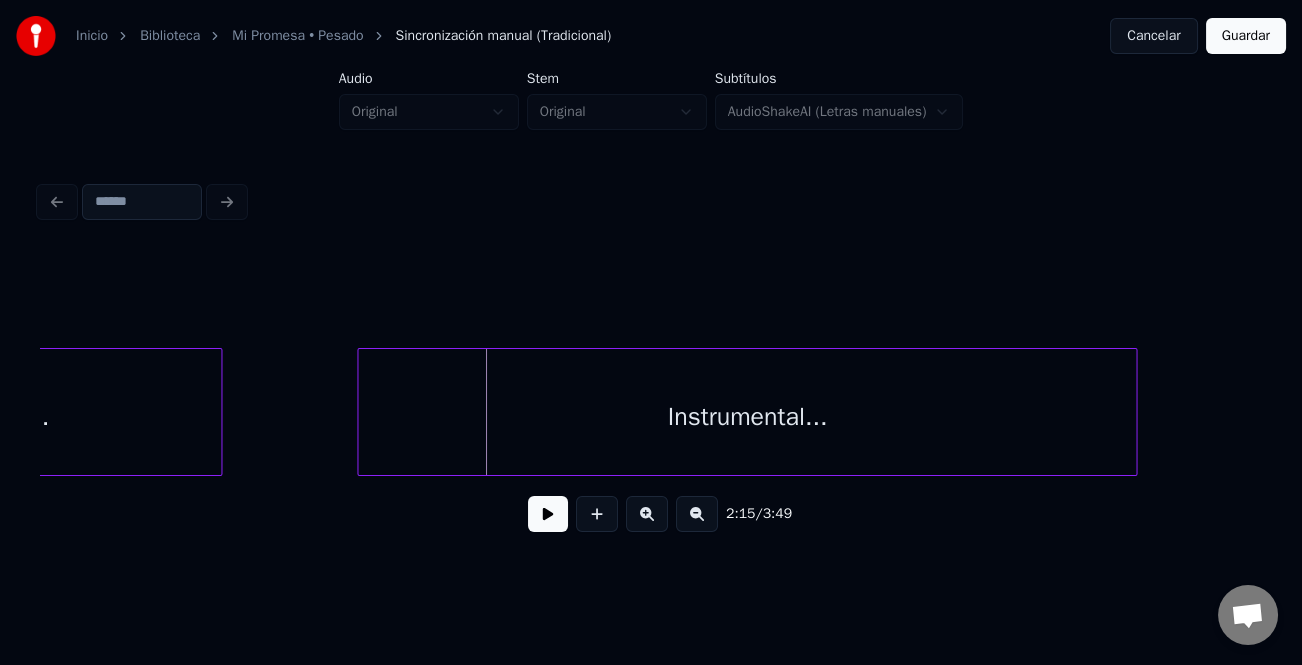click at bounding box center (361, 412) 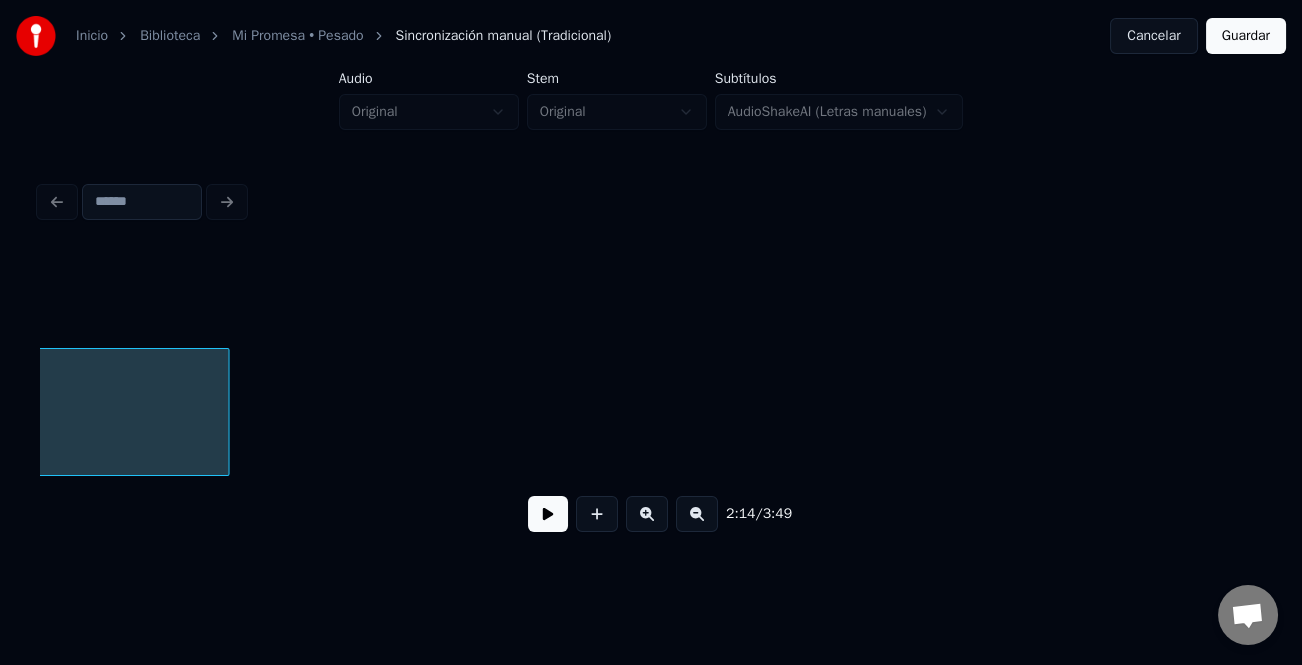 scroll, scrollTop: 0, scrollLeft: 20840, axis: horizontal 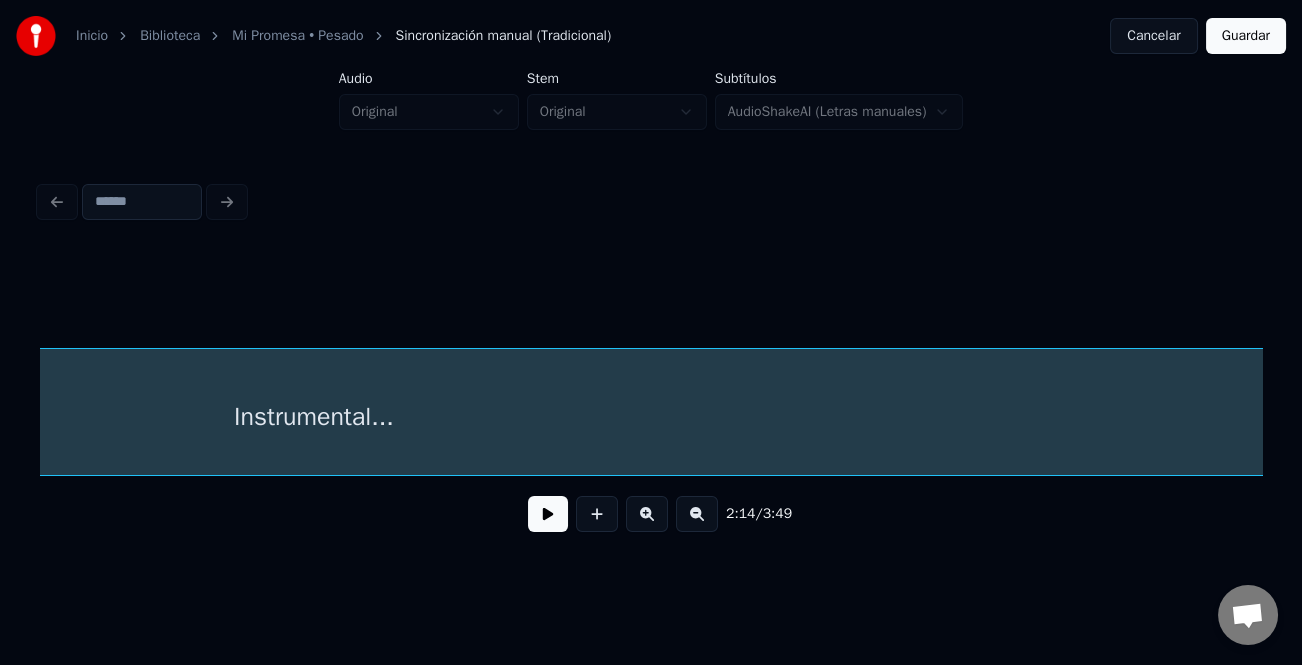 click on "Inicio Biblioteca Mi Promesa • Pesado Sincronización manual (Tradicional) Cancelar Guardar Audio Original Stem Original Subtítulos AudioShakeAI (Letras manuales) 2:14  /  3:49" at bounding box center (651, 280) 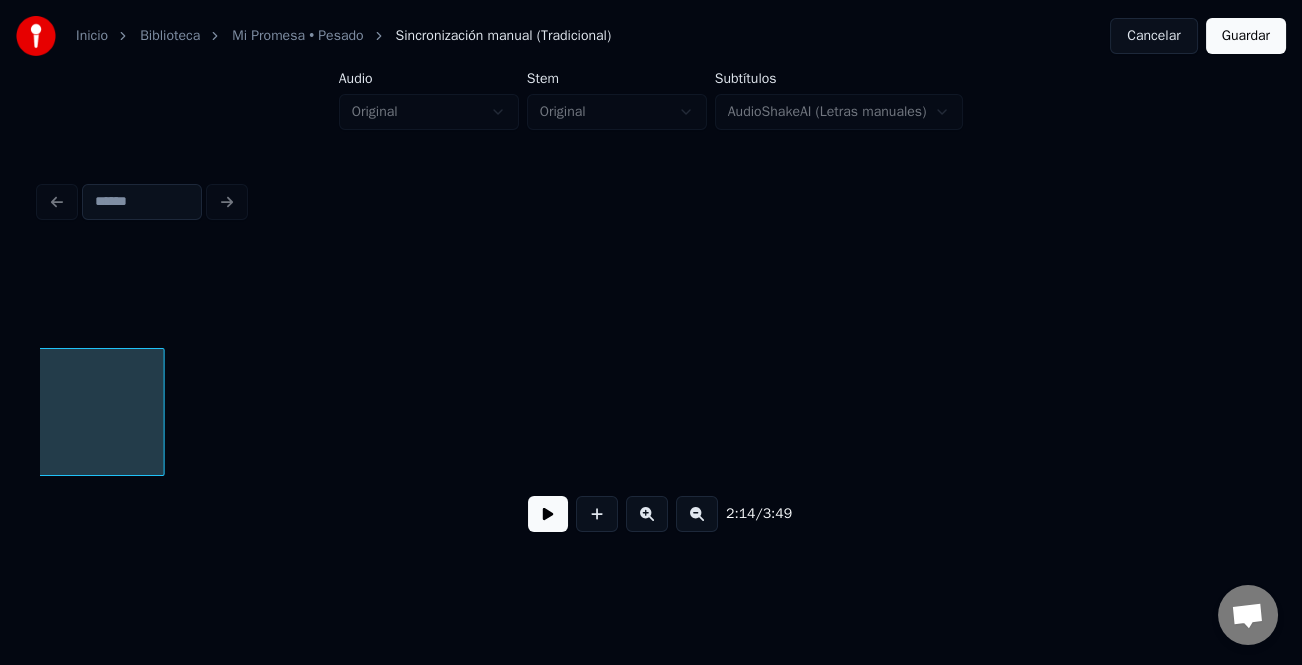 scroll, scrollTop: 0, scrollLeft: 21883, axis: horizontal 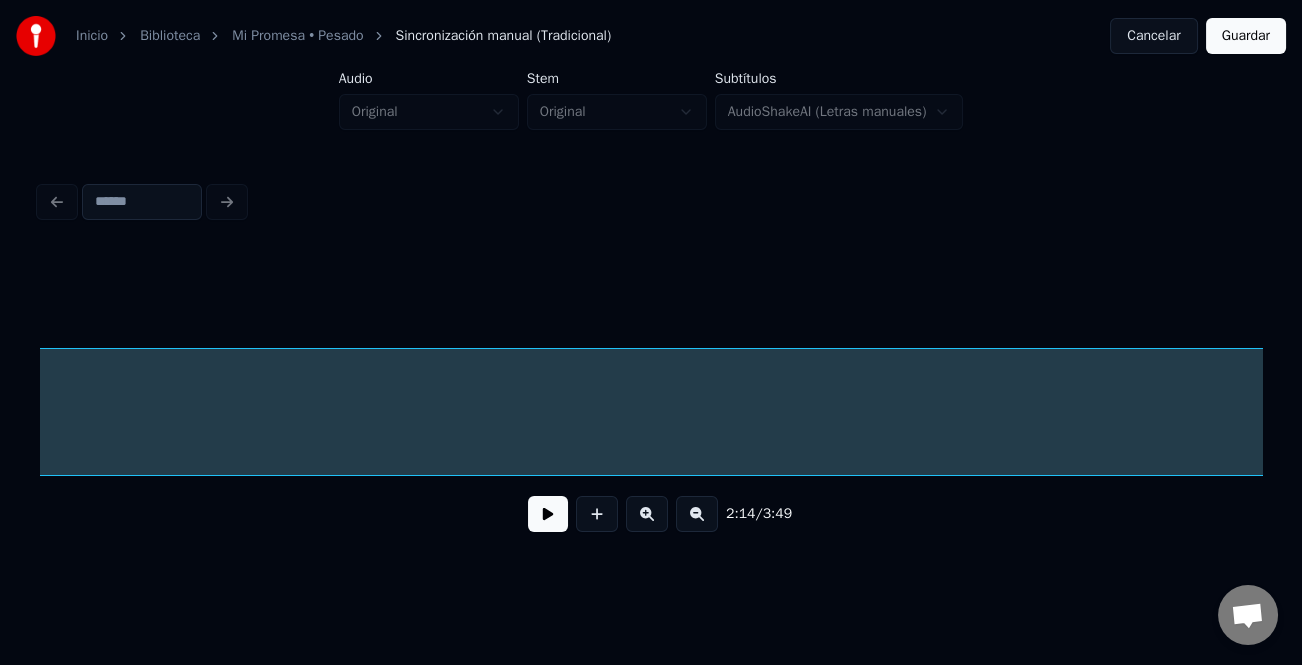 click on "2:14  /  3:49" at bounding box center (651, 362) 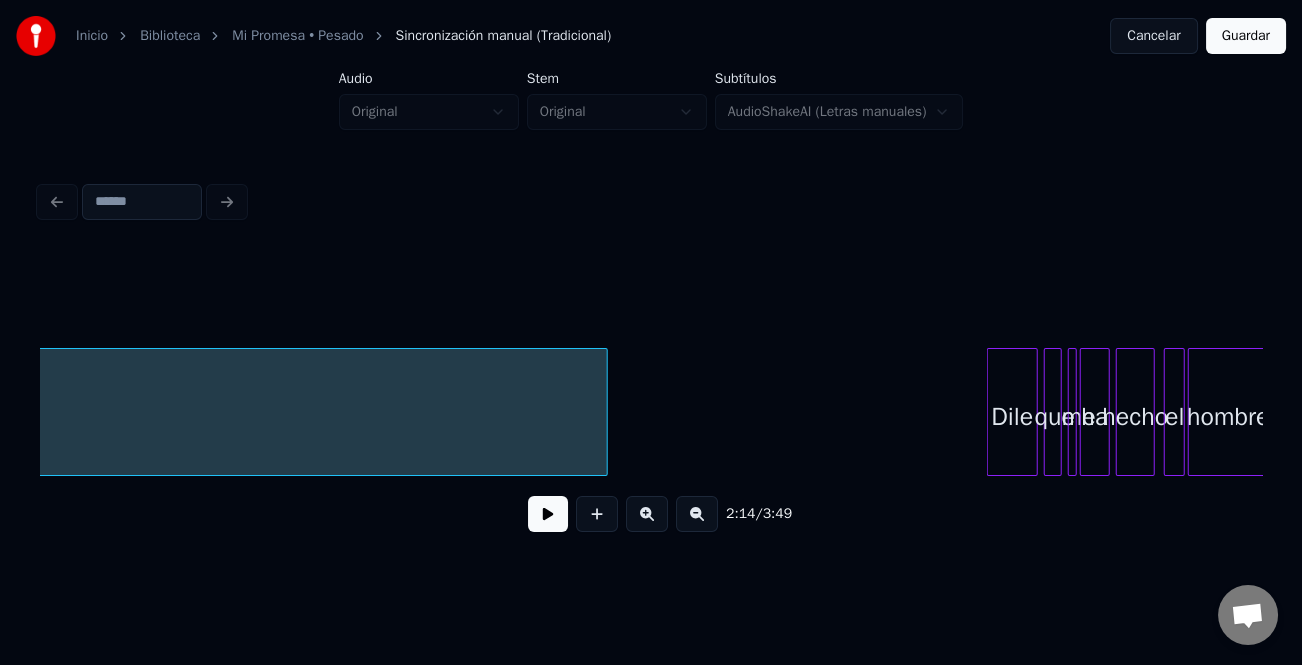 scroll, scrollTop: 0, scrollLeft: 22571, axis: horizontal 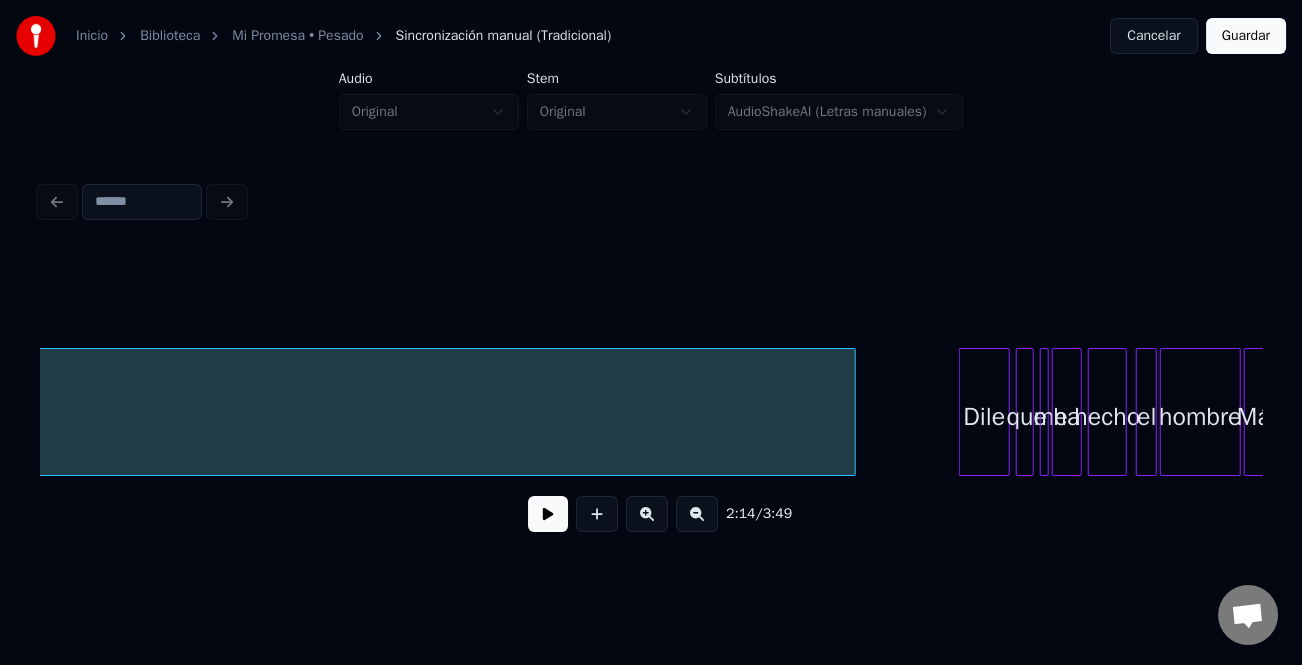 click at bounding box center (852, 412) 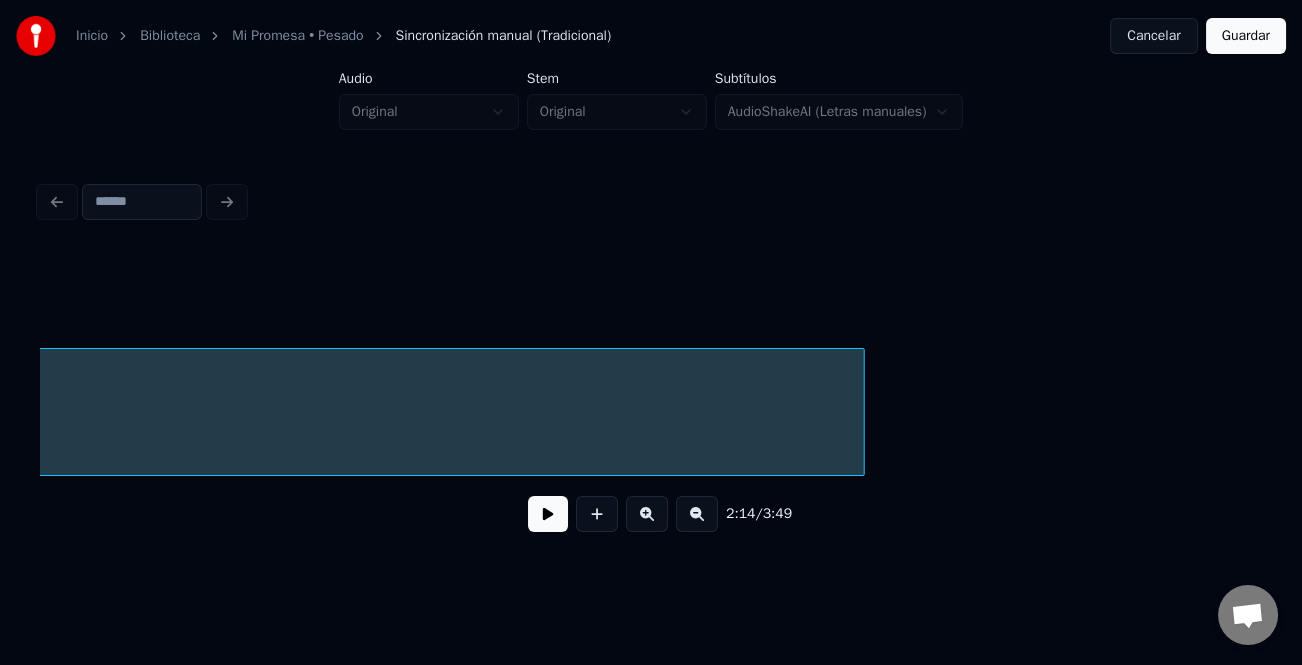 scroll, scrollTop: 0, scrollLeft: 20139, axis: horizontal 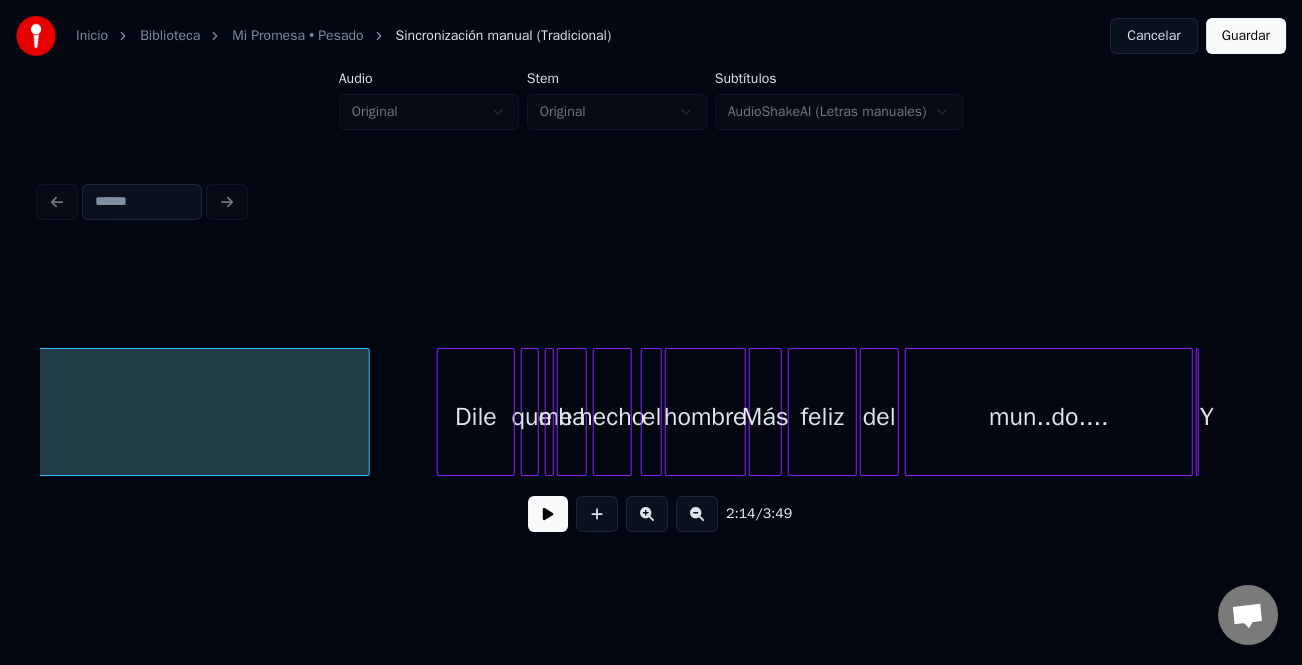 click at bounding box center (441, 412) 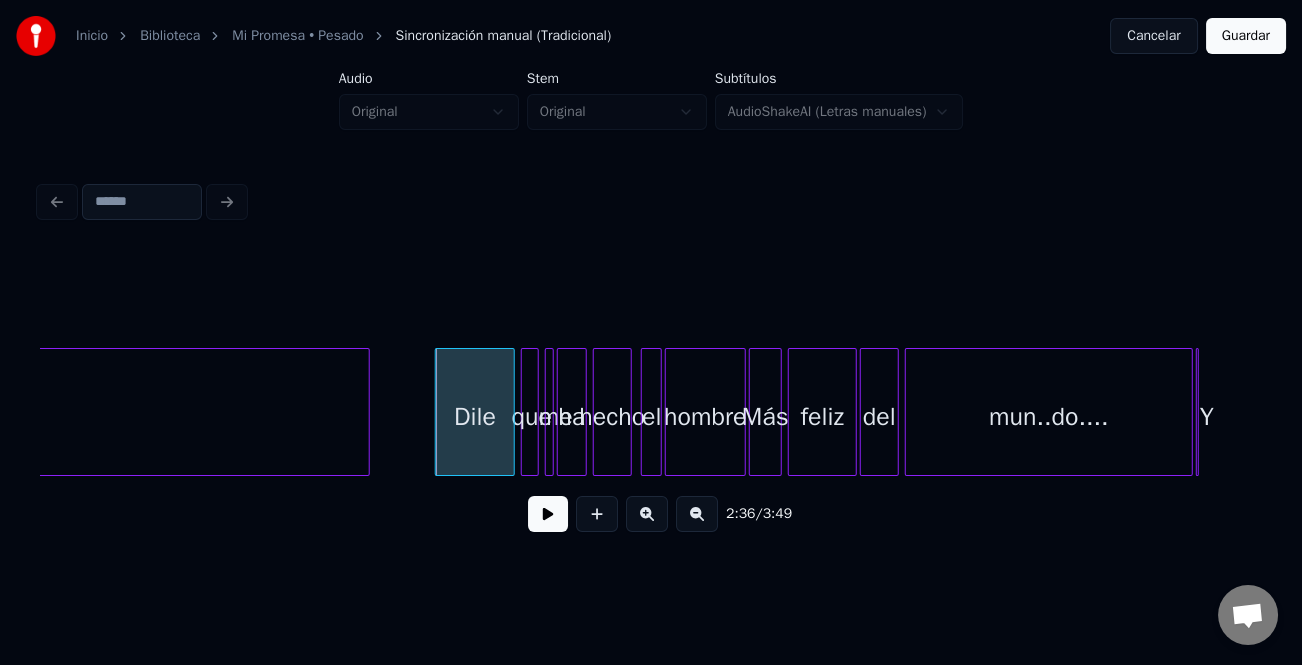 click on "que me ha hecho el hombre Más [PERSON_NAME]..do.... Y Dile Instrumental..." at bounding box center (-5851, 412) 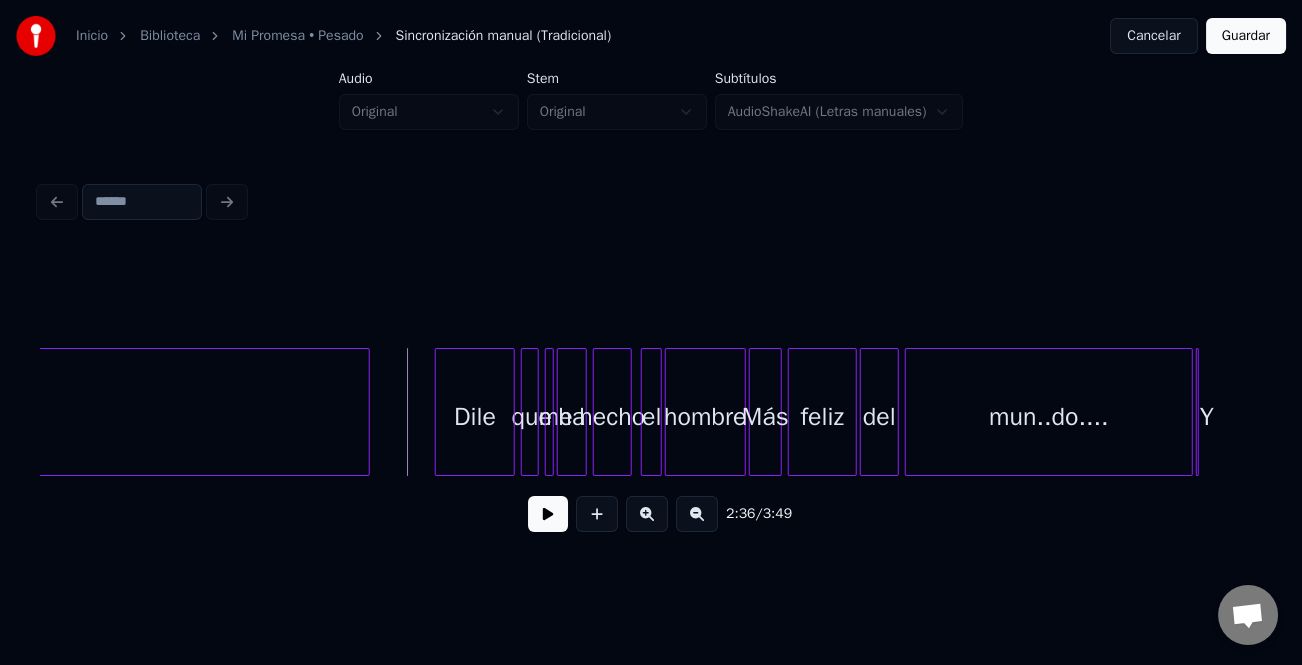 click on "2:36  /  3:49" at bounding box center (651, 514) 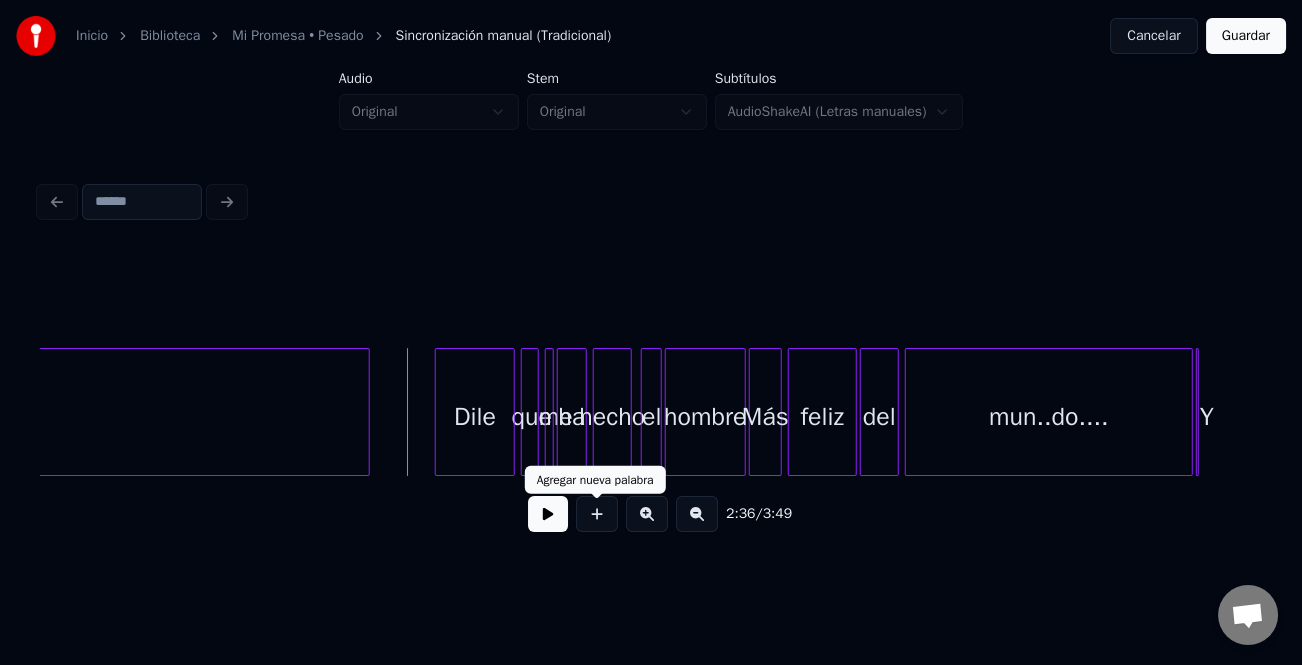 click at bounding box center (548, 514) 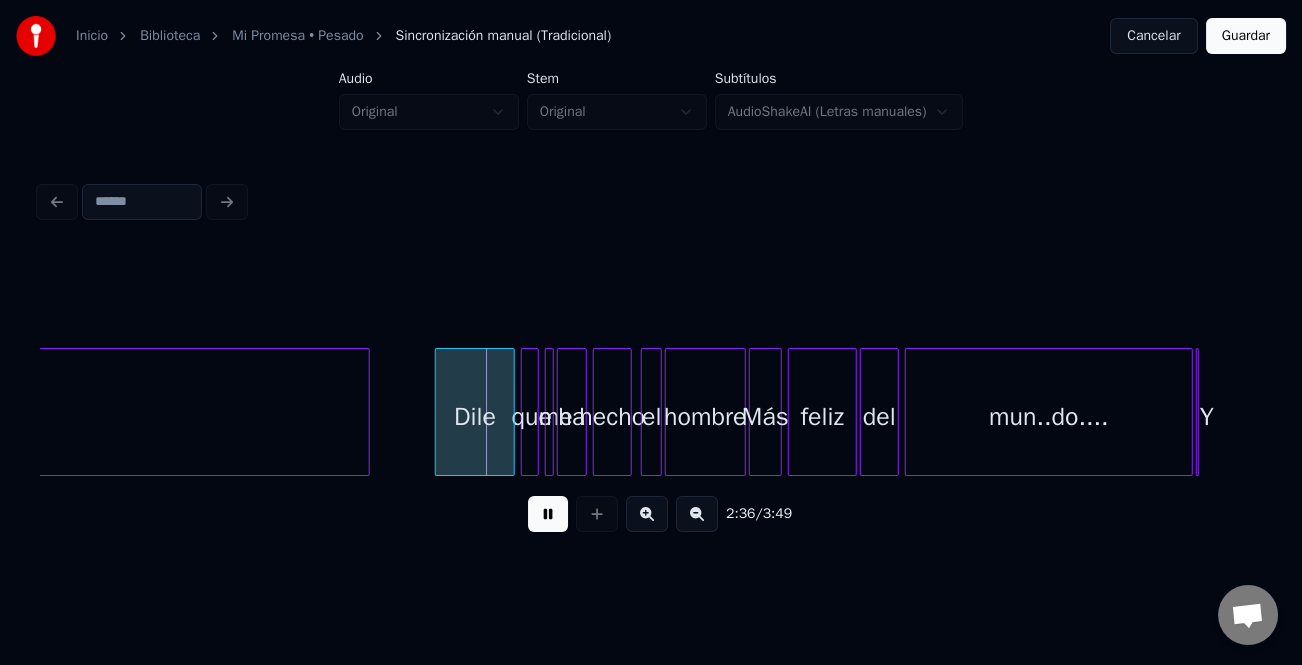 click at bounding box center (647, 514) 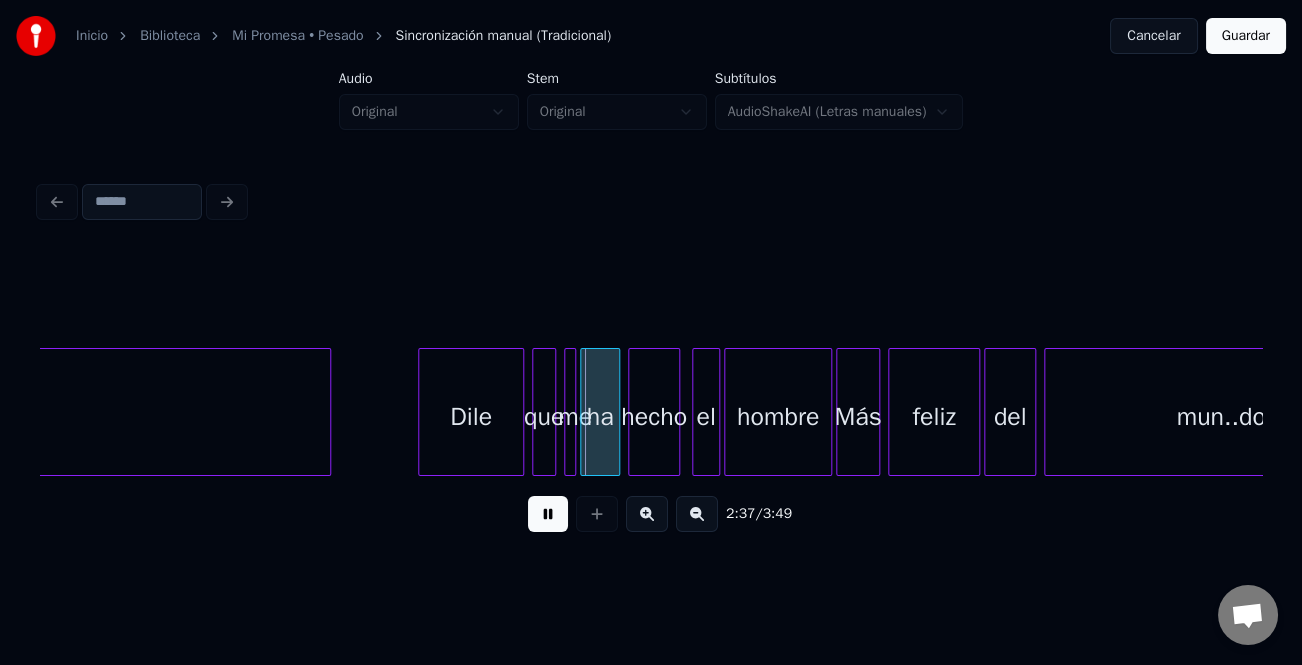 click at bounding box center (647, 514) 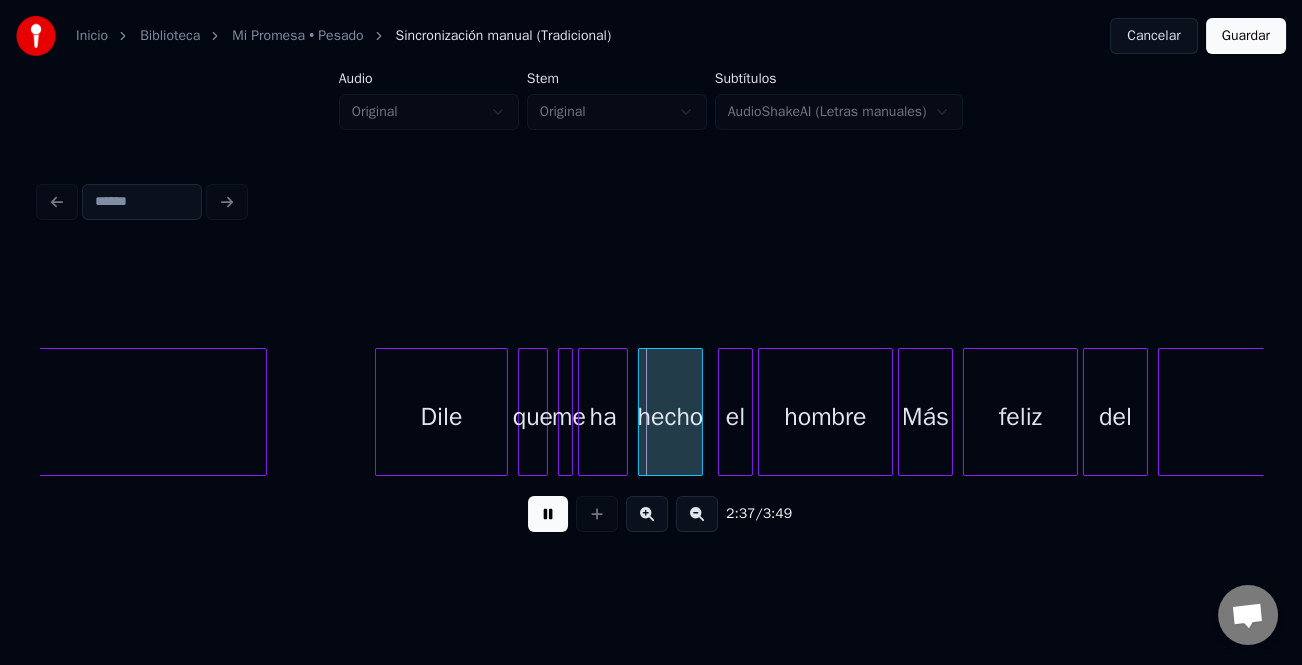 click at bounding box center (647, 514) 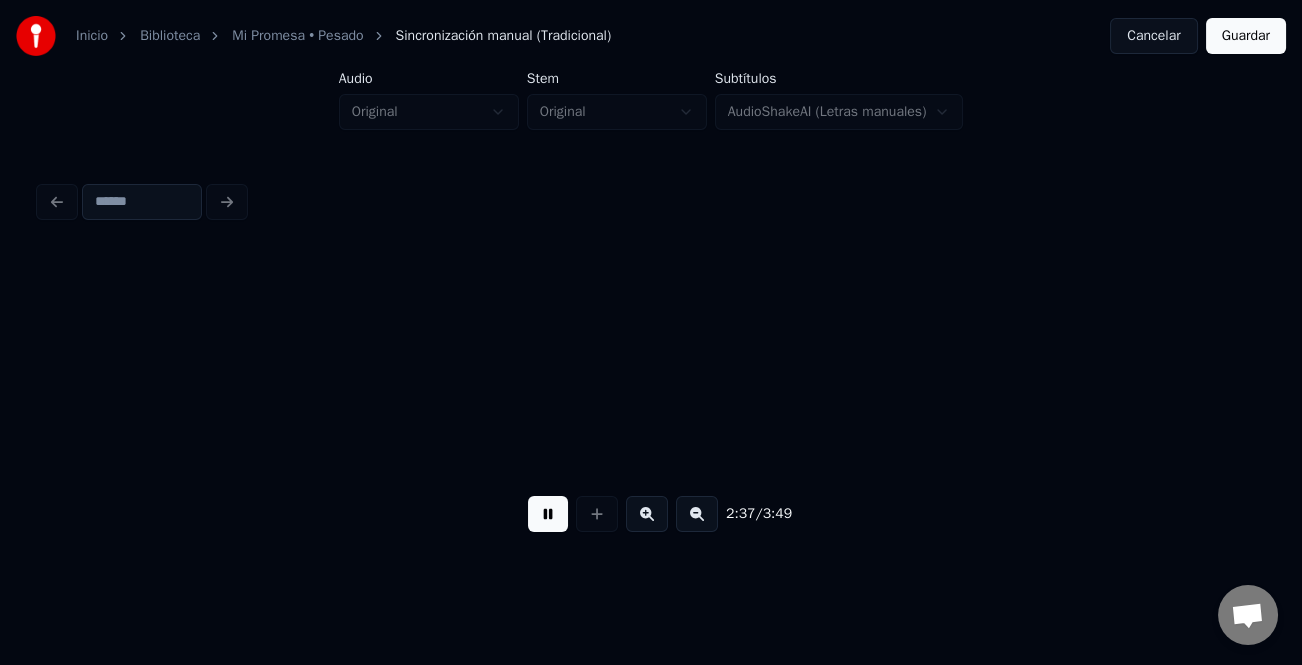 click at bounding box center (647, 514) 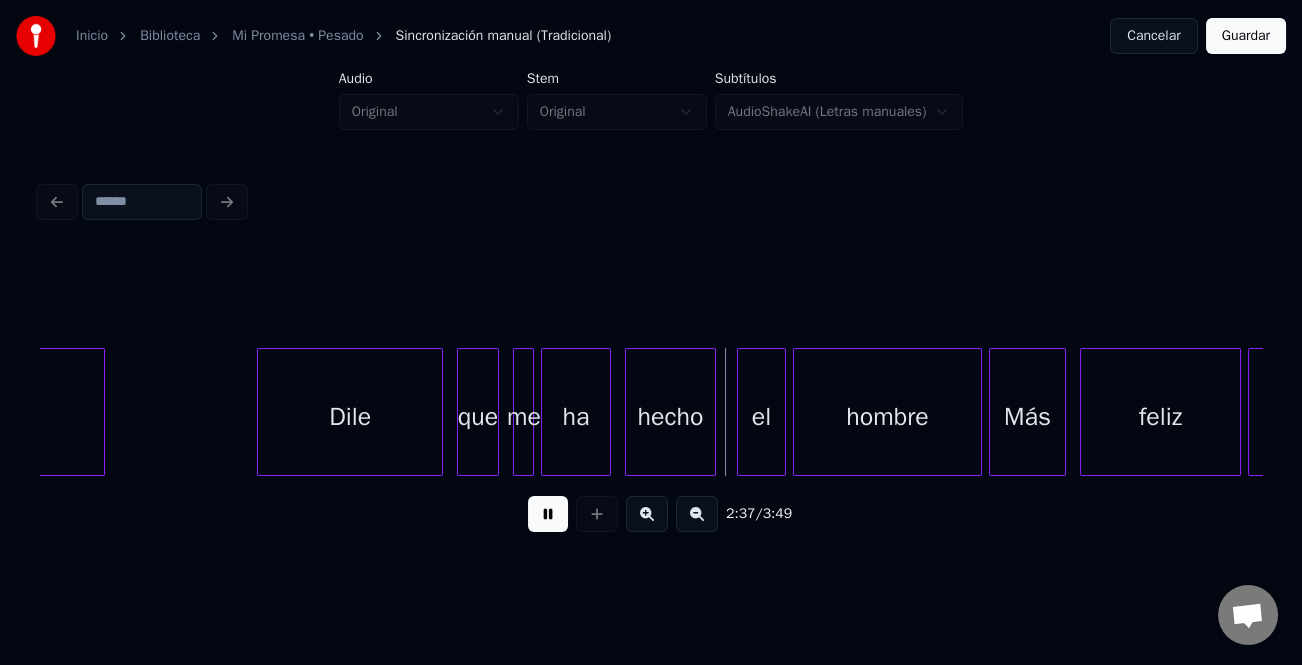 click at bounding box center [647, 514] 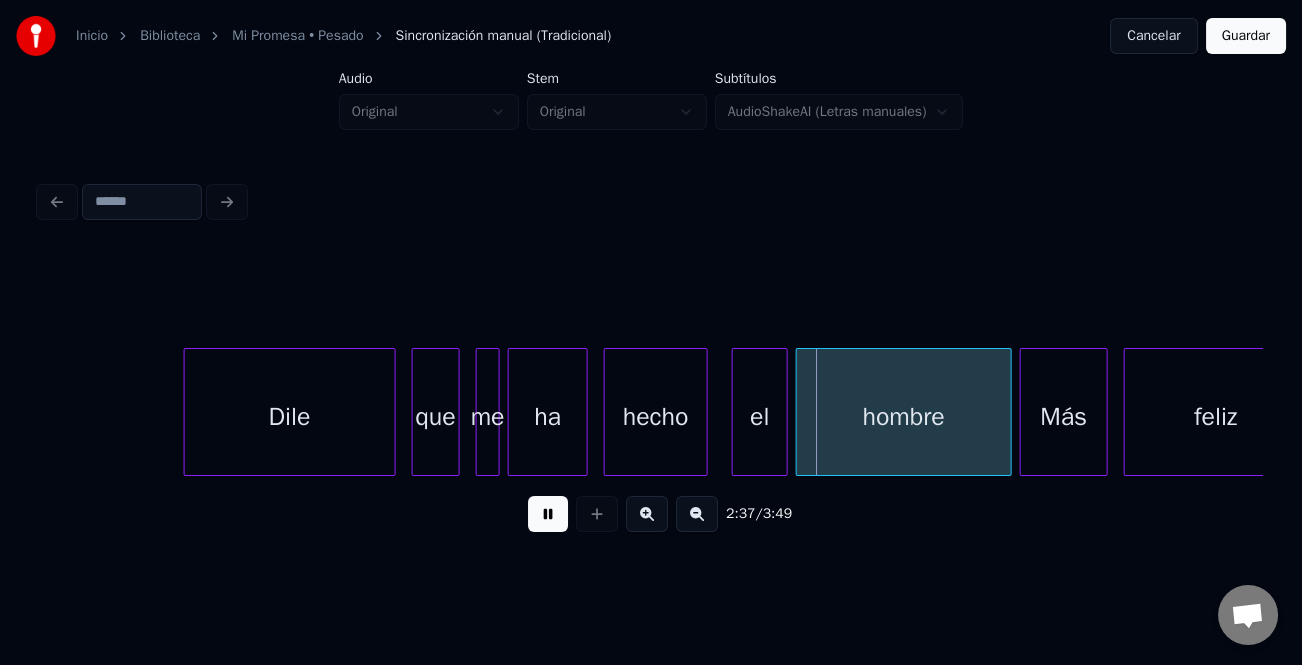 click at bounding box center (647, 514) 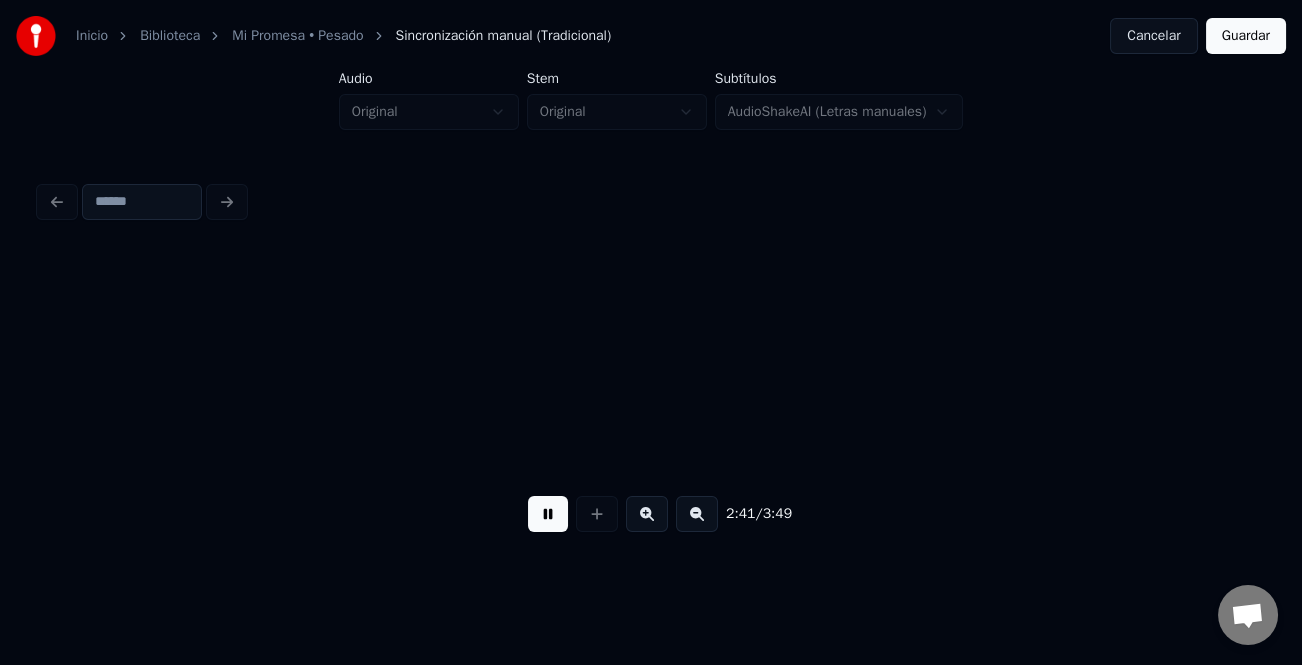scroll, scrollTop: 0, scrollLeft: 72777, axis: horizontal 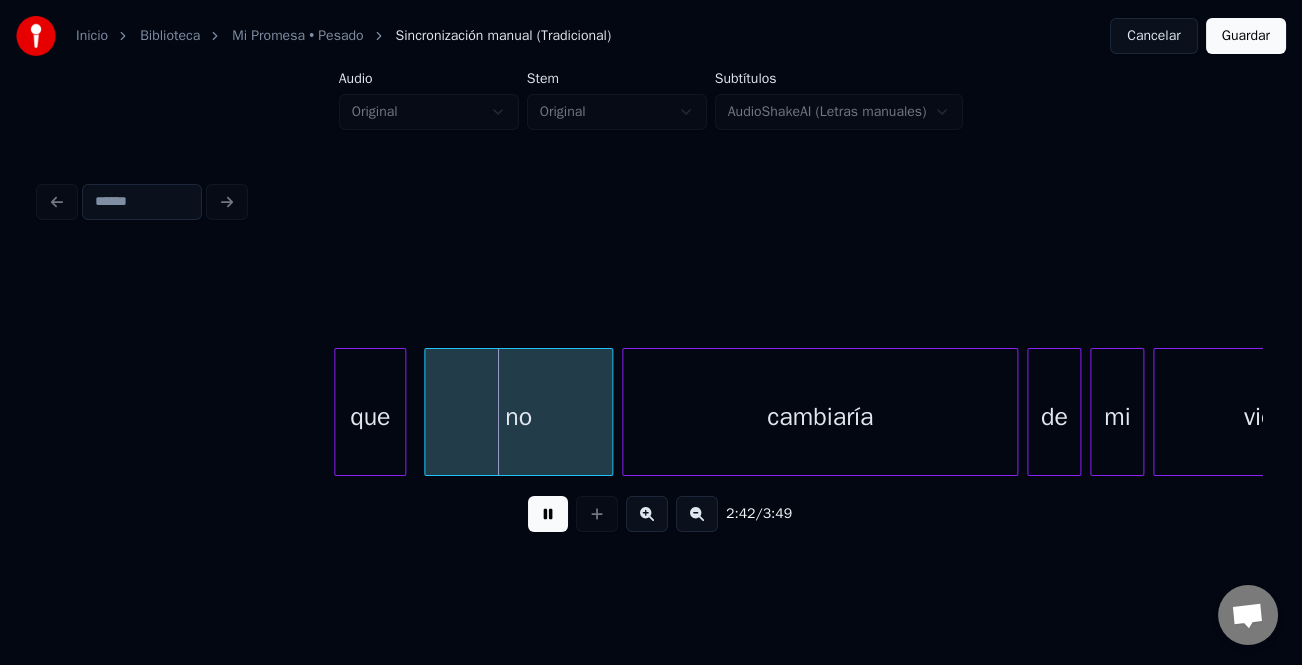 click at bounding box center (548, 514) 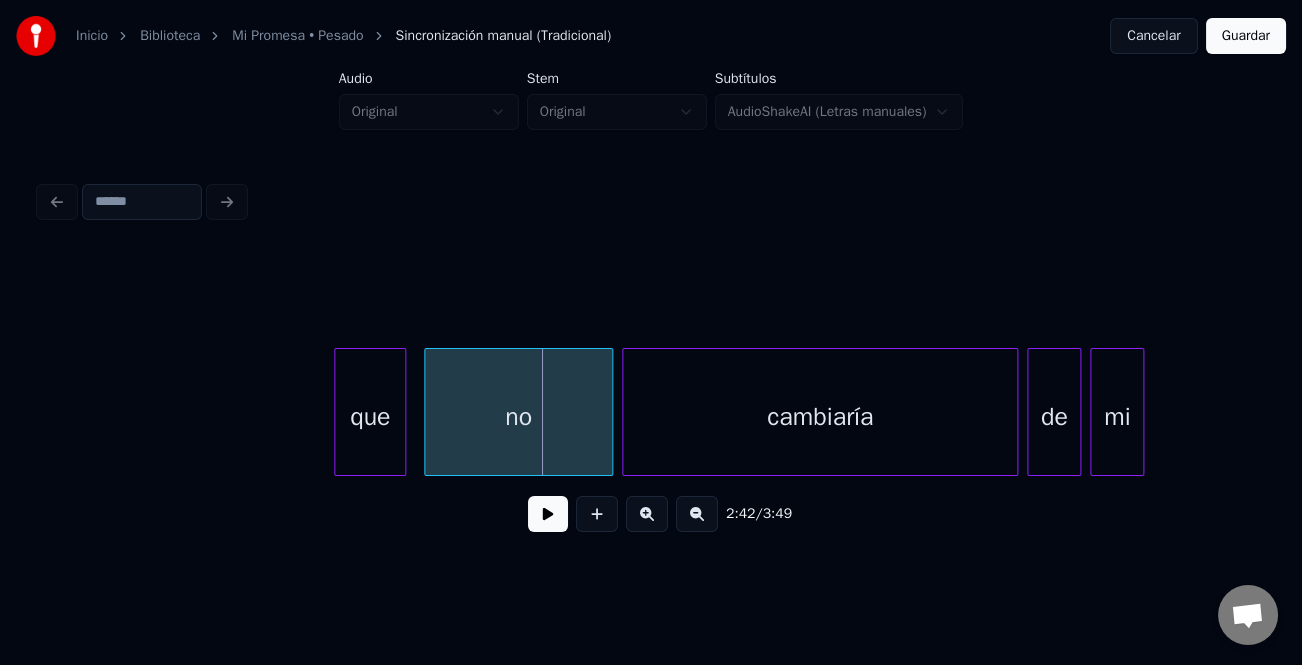 scroll, scrollTop: 0, scrollLeft: 72569, axis: horizontal 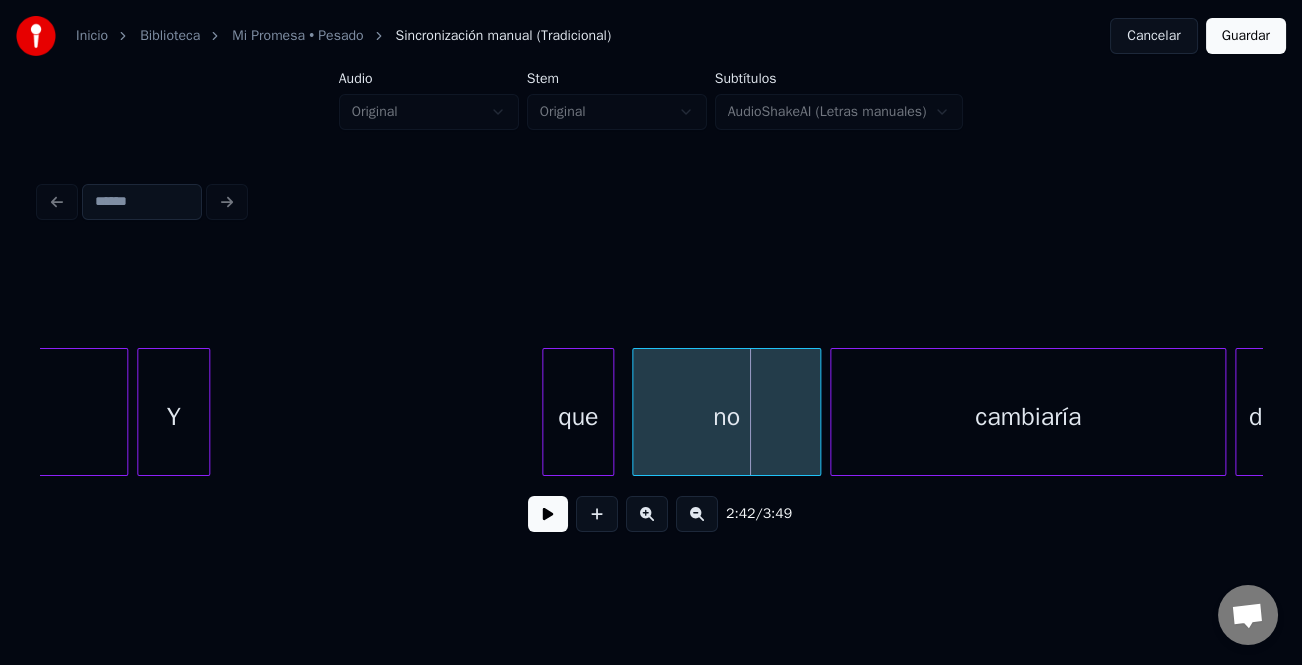 click at bounding box center (206, 412) 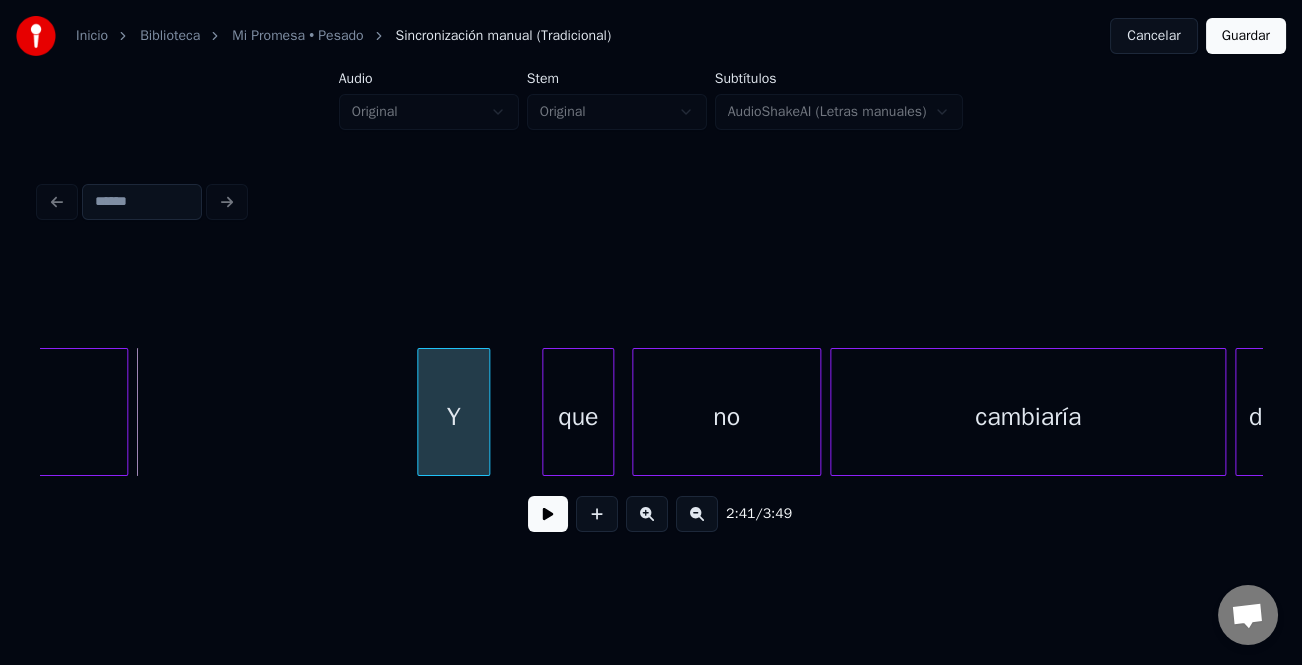 click on "Y" at bounding box center (453, 417) 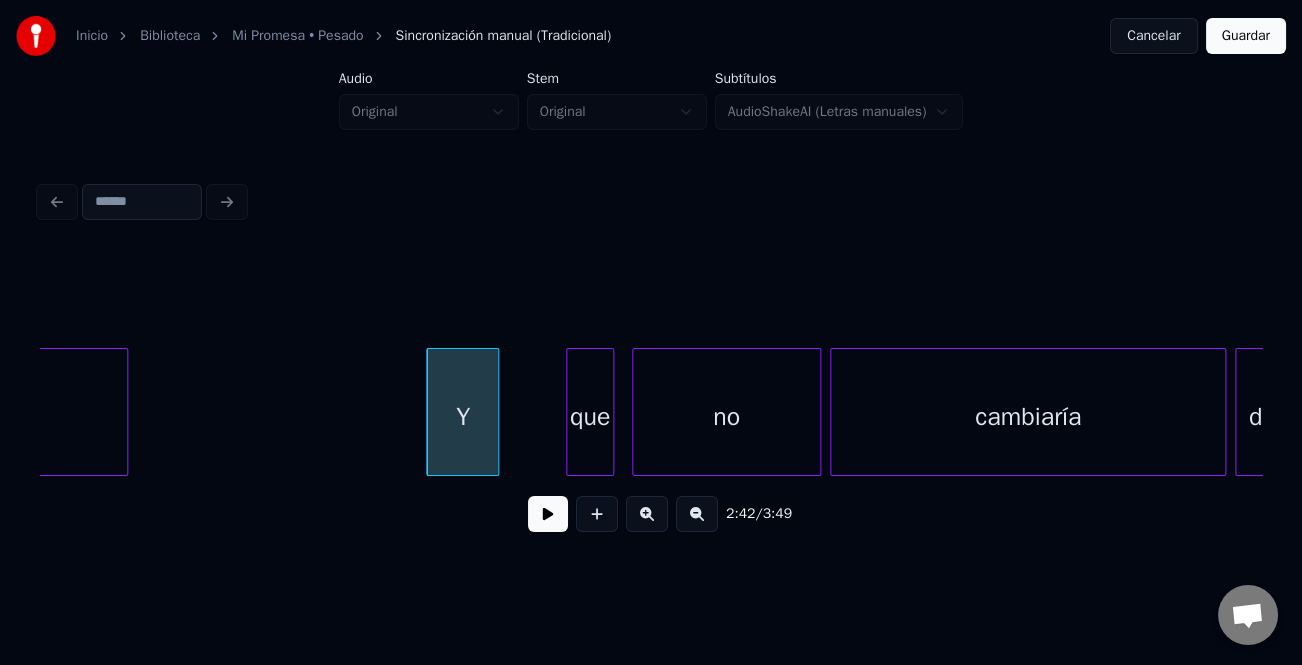 click at bounding box center (570, 412) 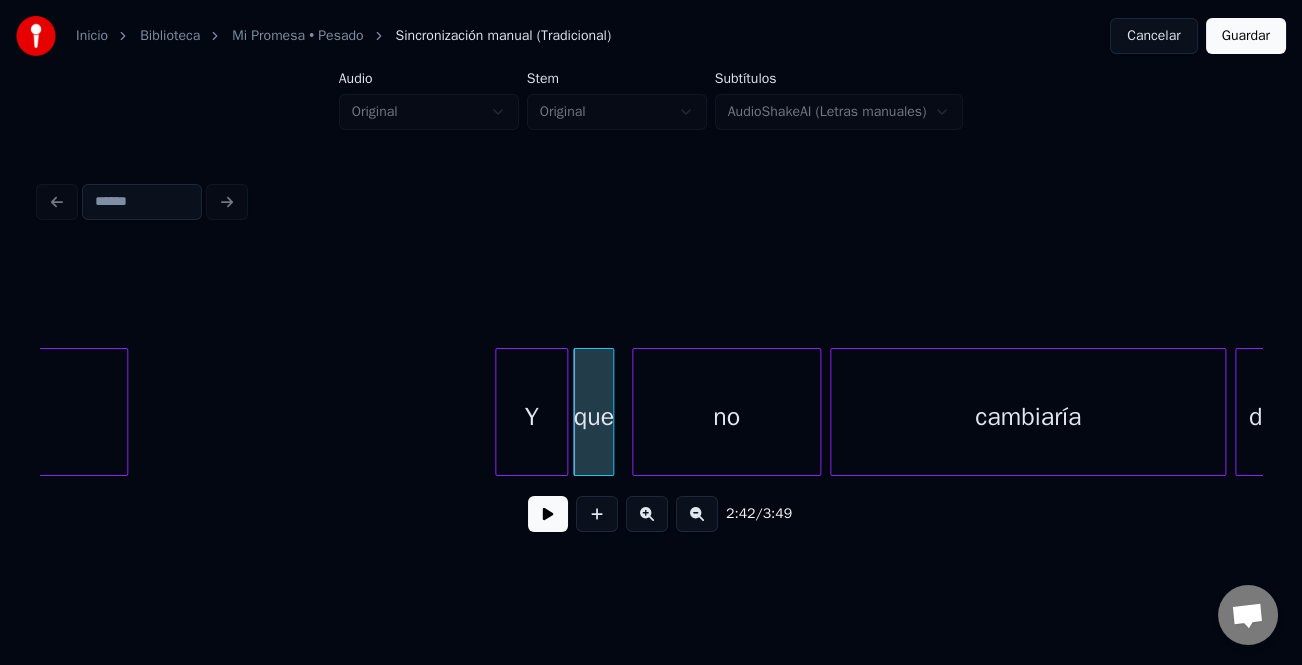 click on "Y" at bounding box center (531, 417) 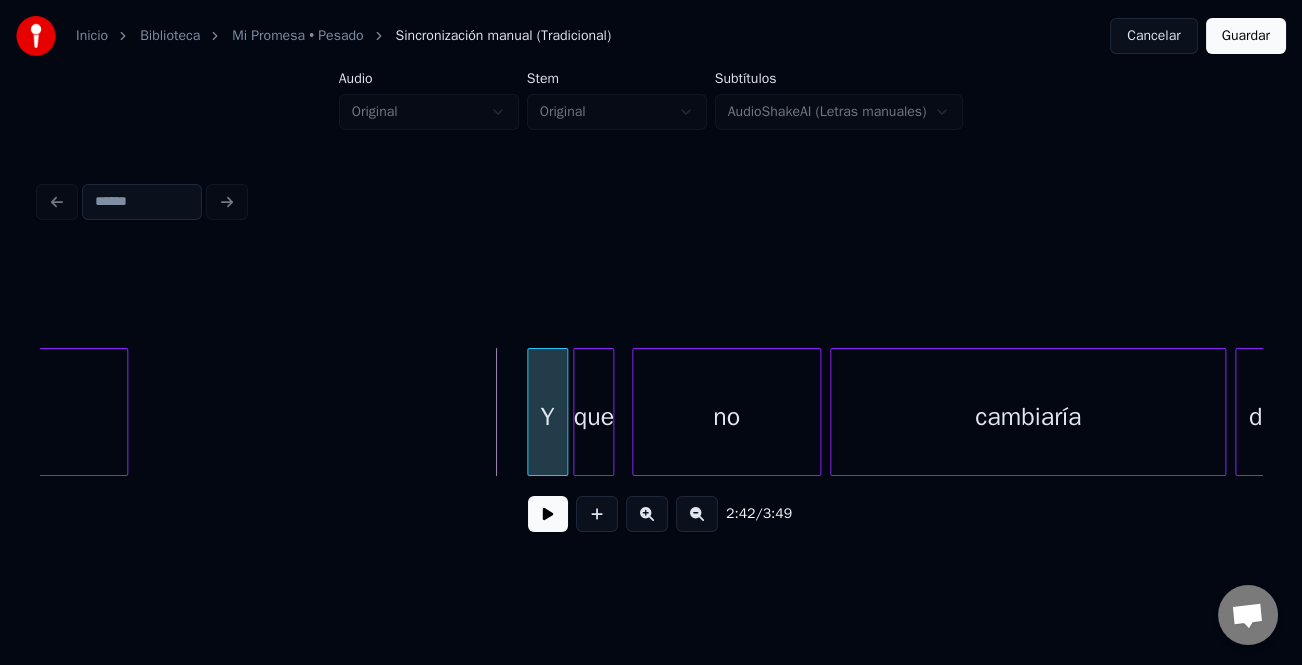 click at bounding box center [531, 412] 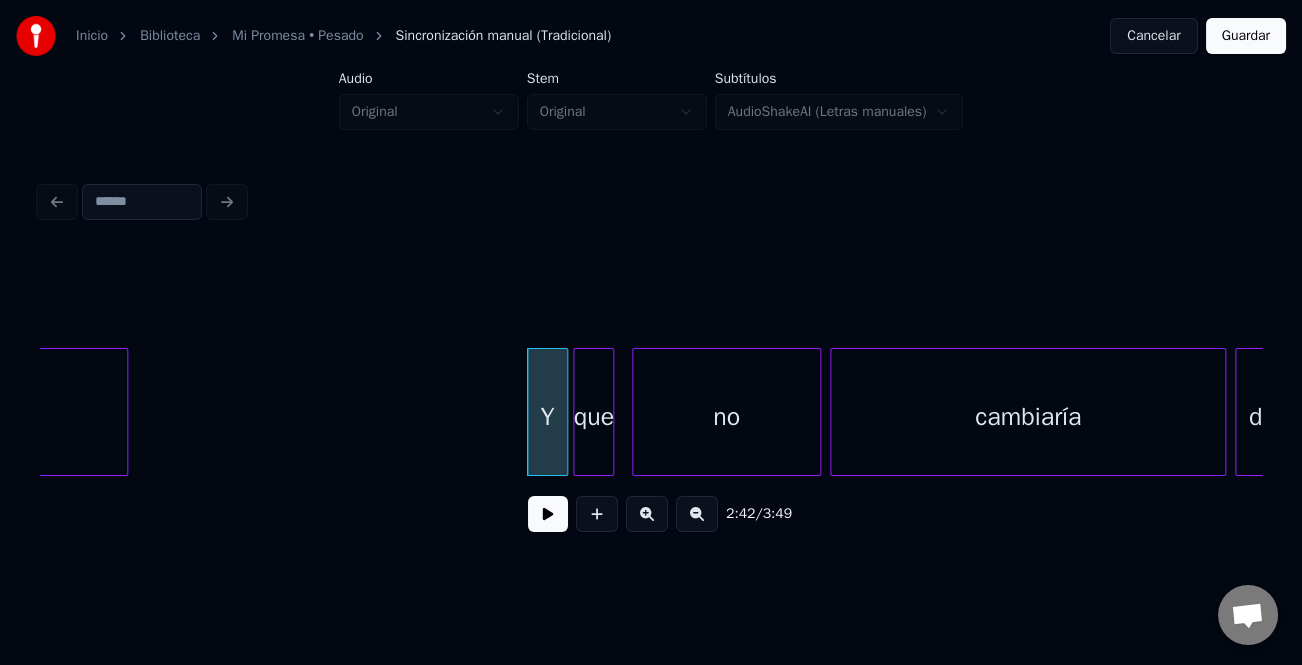 click on "que no cambiaría [PERSON_NAME]..do.... Y" at bounding box center [-21004, 412] 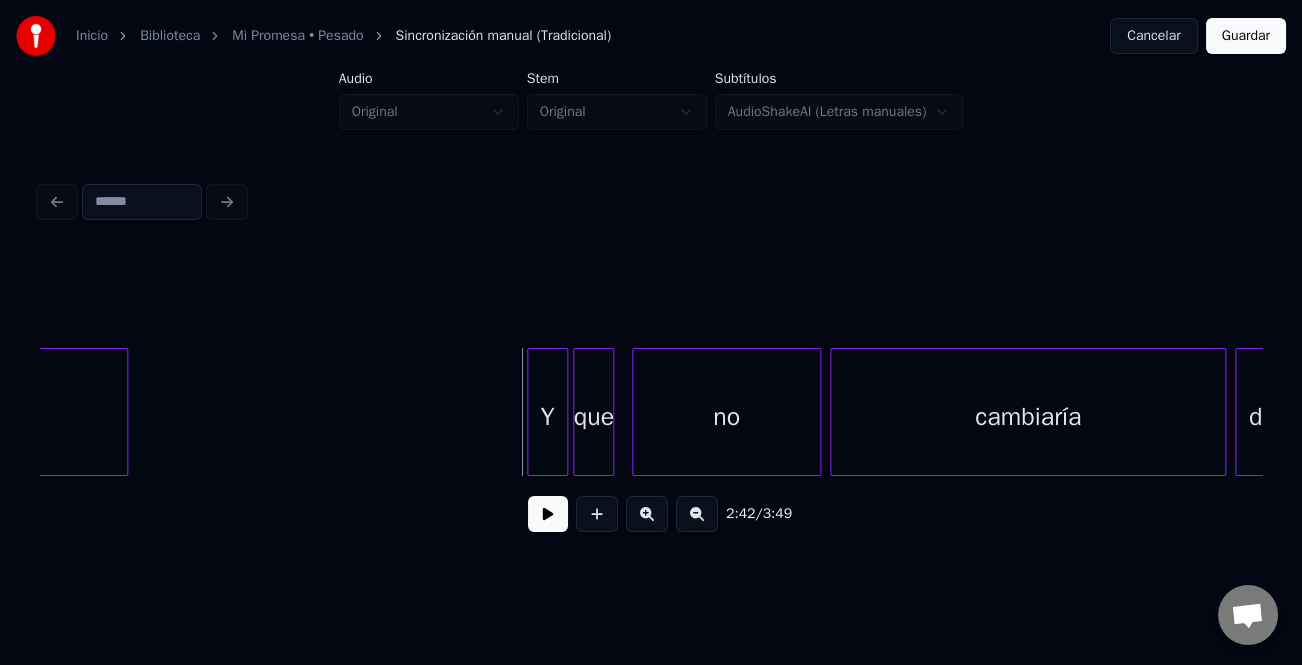 click at bounding box center (548, 514) 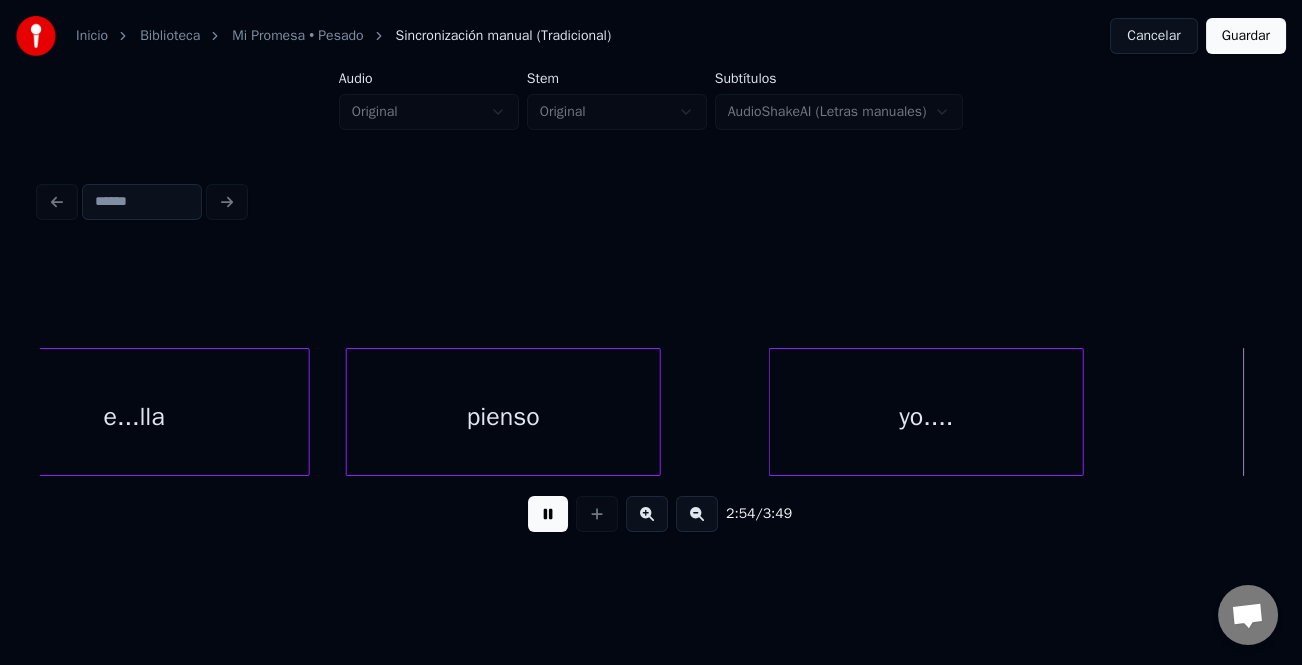 scroll, scrollTop: 0, scrollLeft: 78694, axis: horizontal 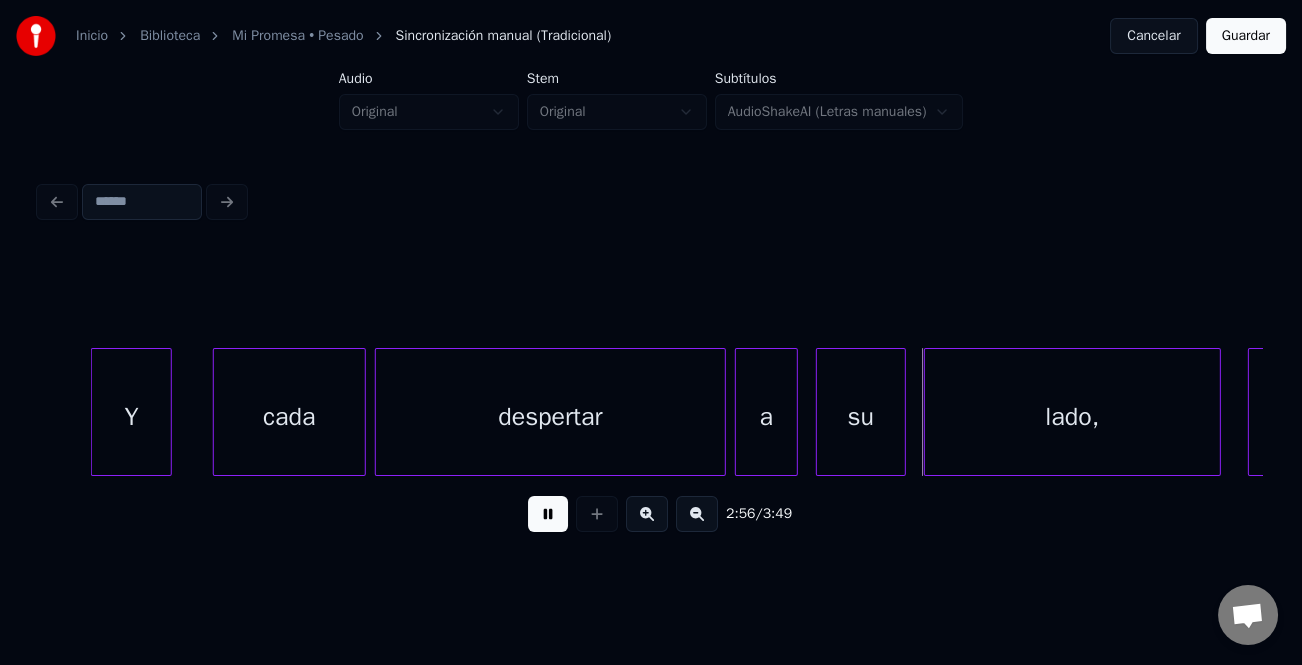 click on "Y" at bounding box center (131, 417) 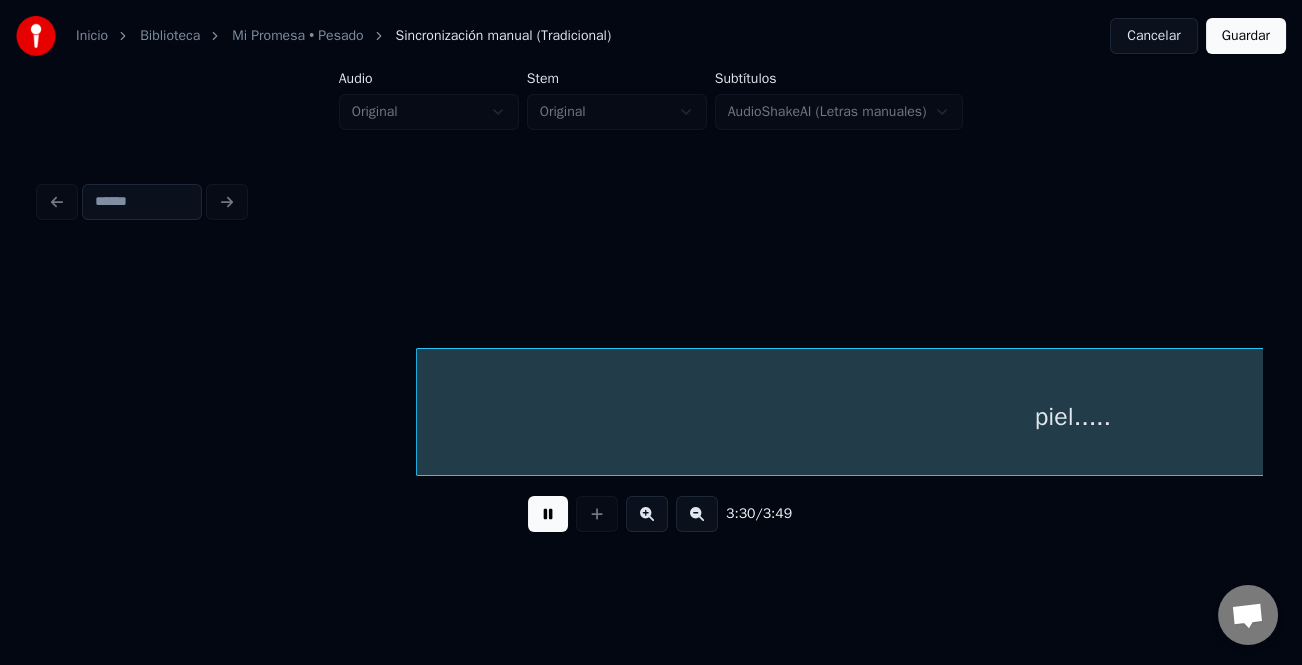 scroll, scrollTop: 0, scrollLeft: 94630, axis: horizontal 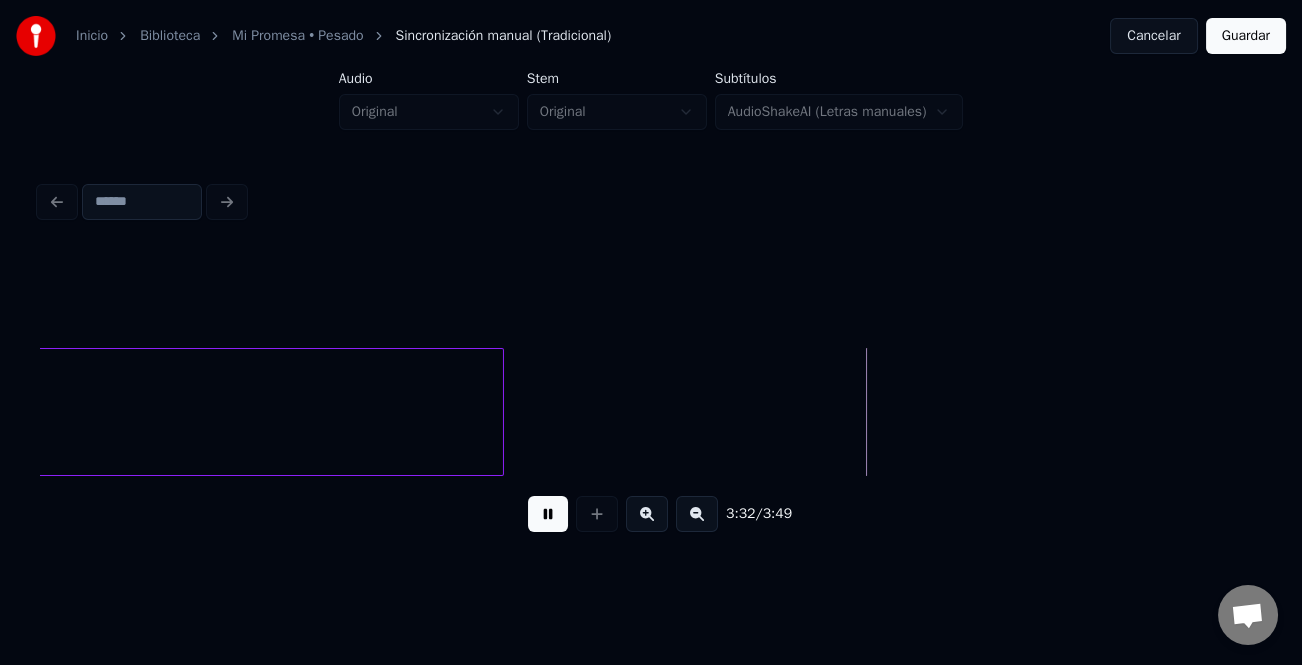 click on "Guardar" at bounding box center (1246, 36) 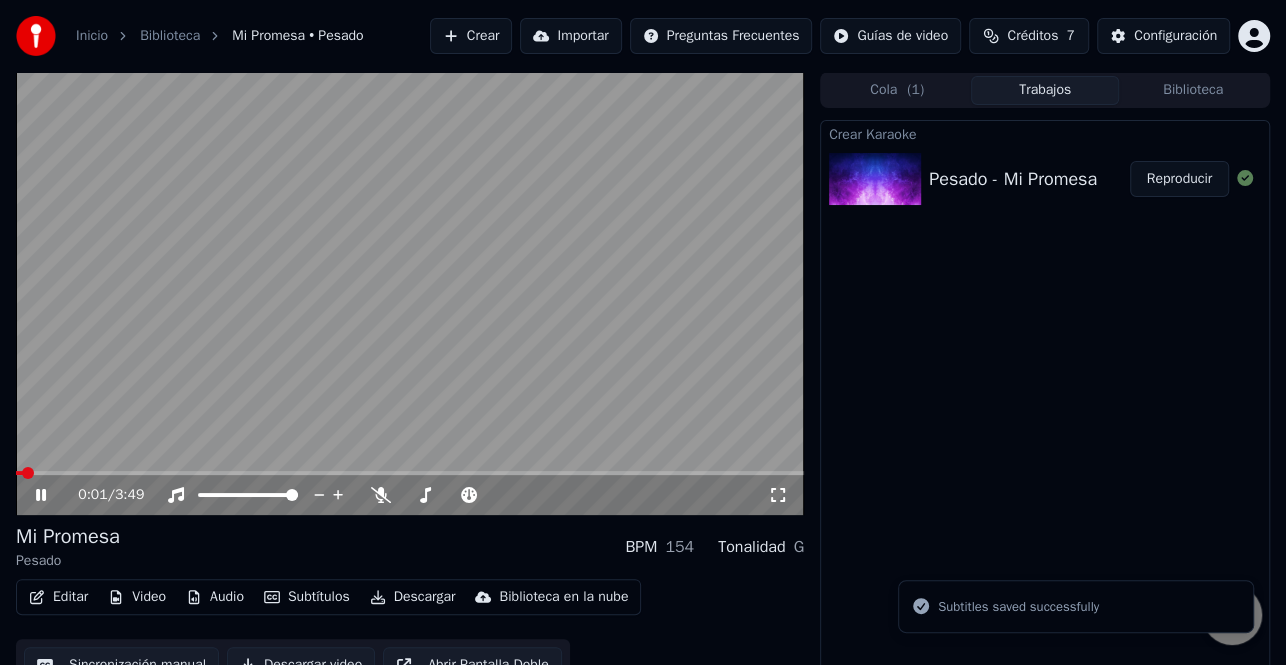 click on "Editar" at bounding box center [58, 597] 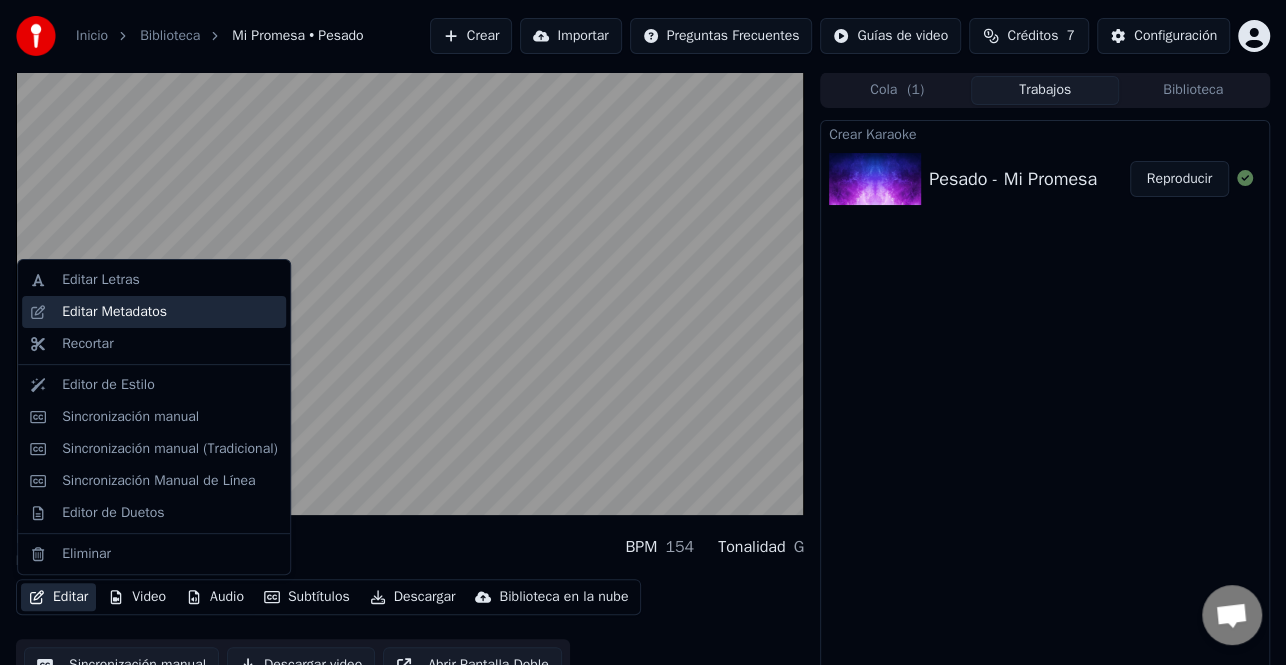 click on "Editar Metadatos" at bounding box center [114, 312] 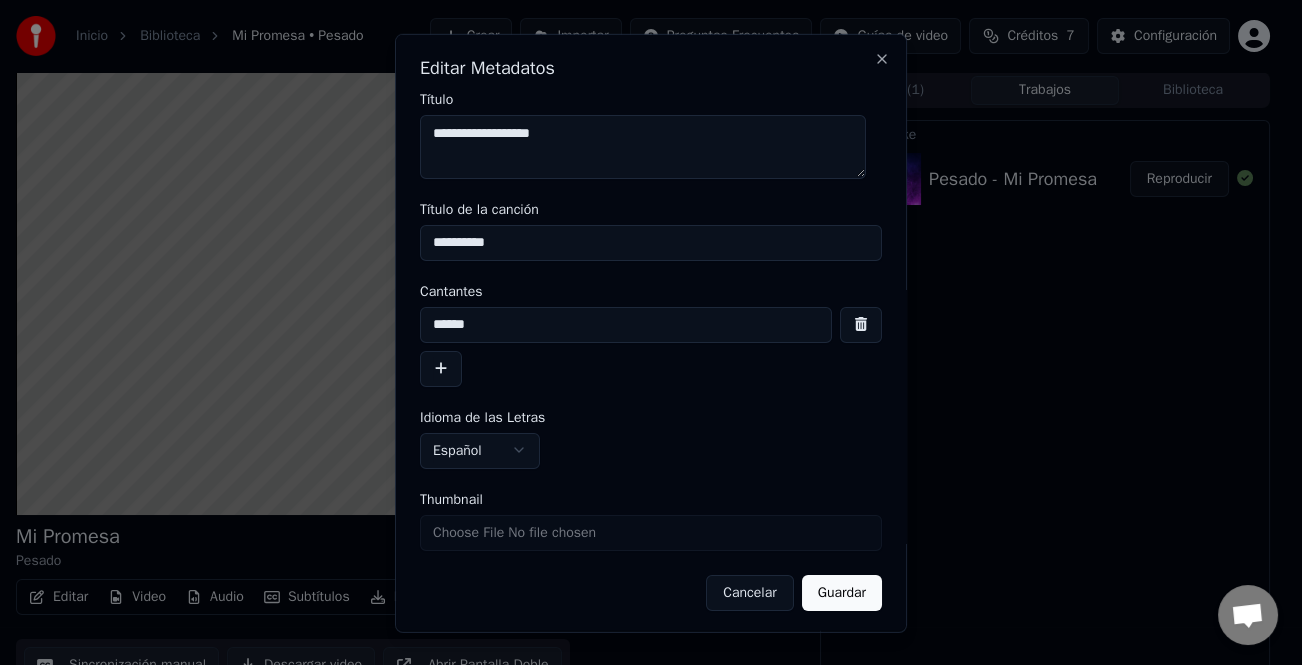 click at bounding box center [441, 368] 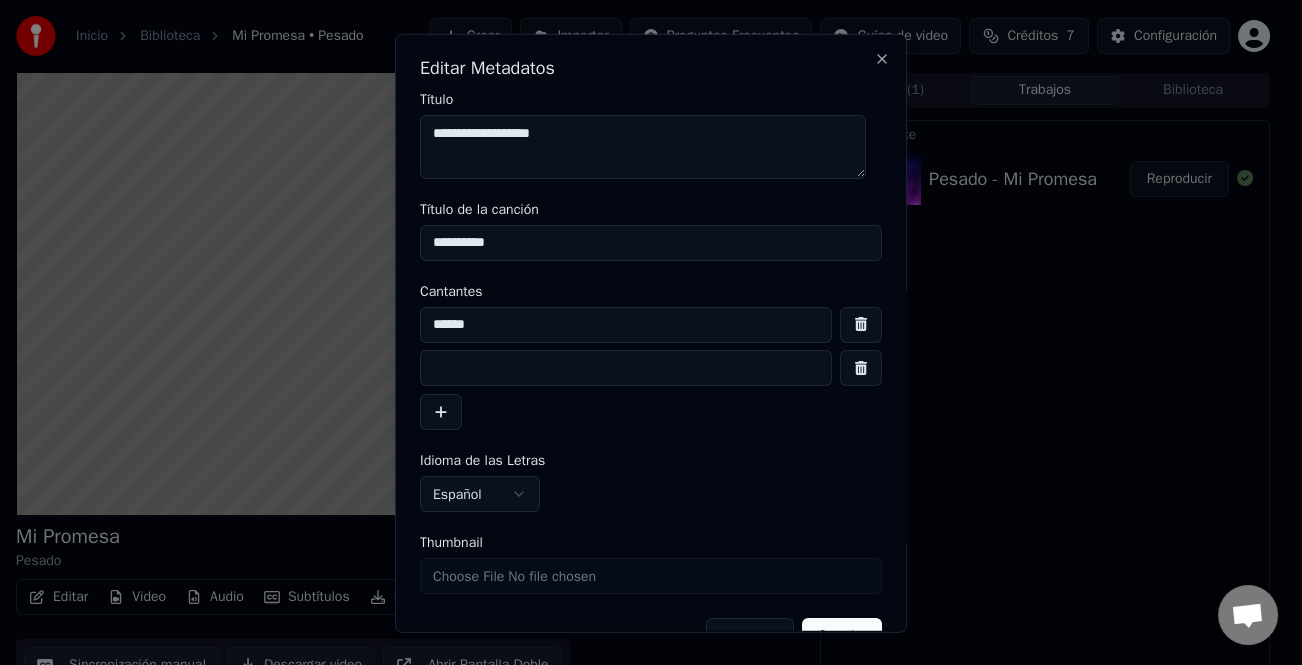 click at bounding box center (626, 368) 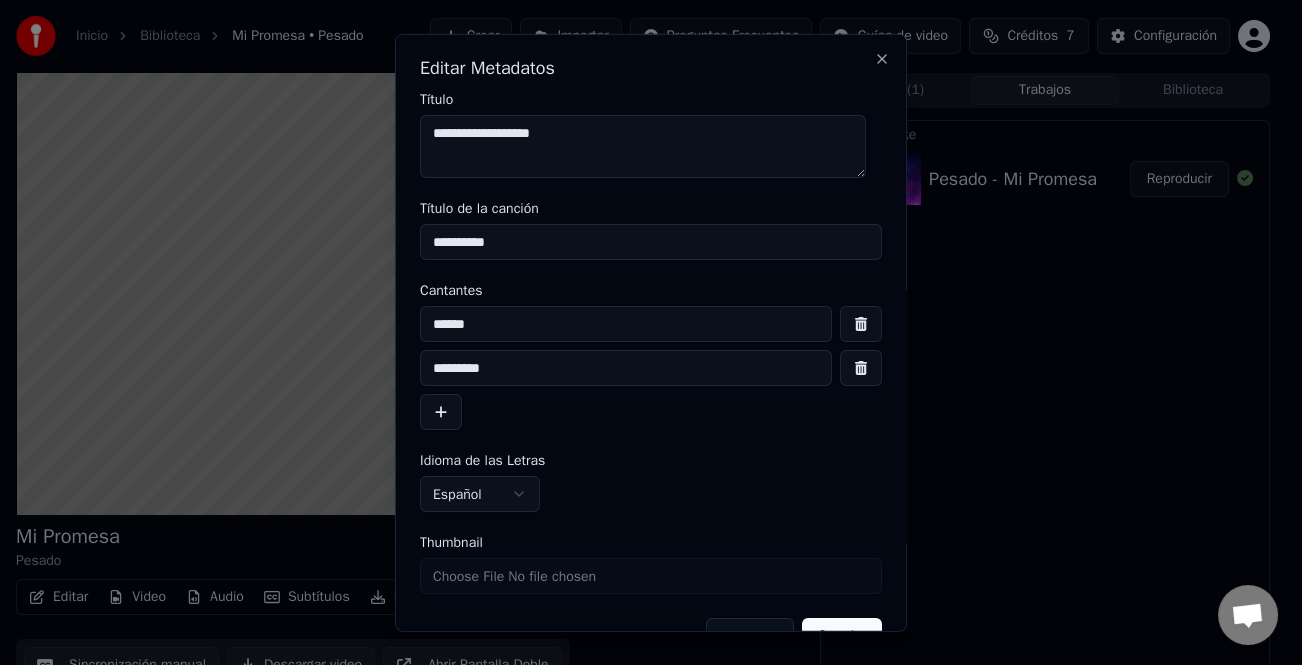 click on "********" at bounding box center (626, 368) 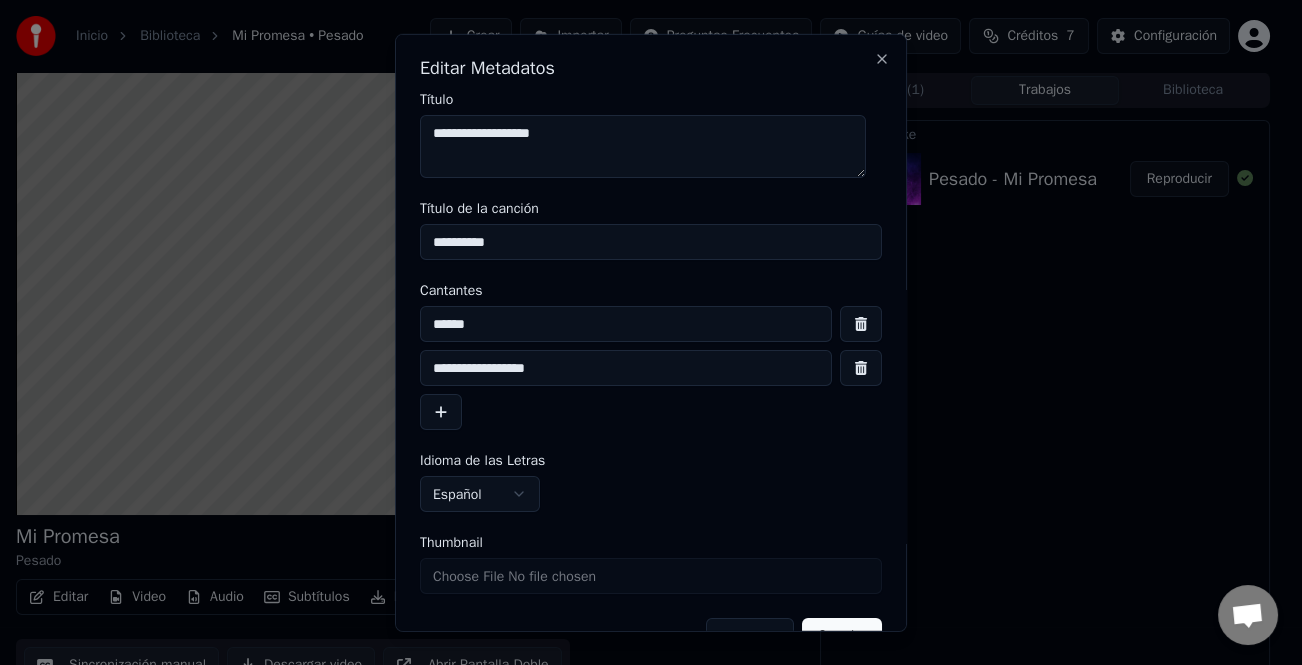 scroll, scrollTop: 47, scrollLeft: 0, axis: vertical 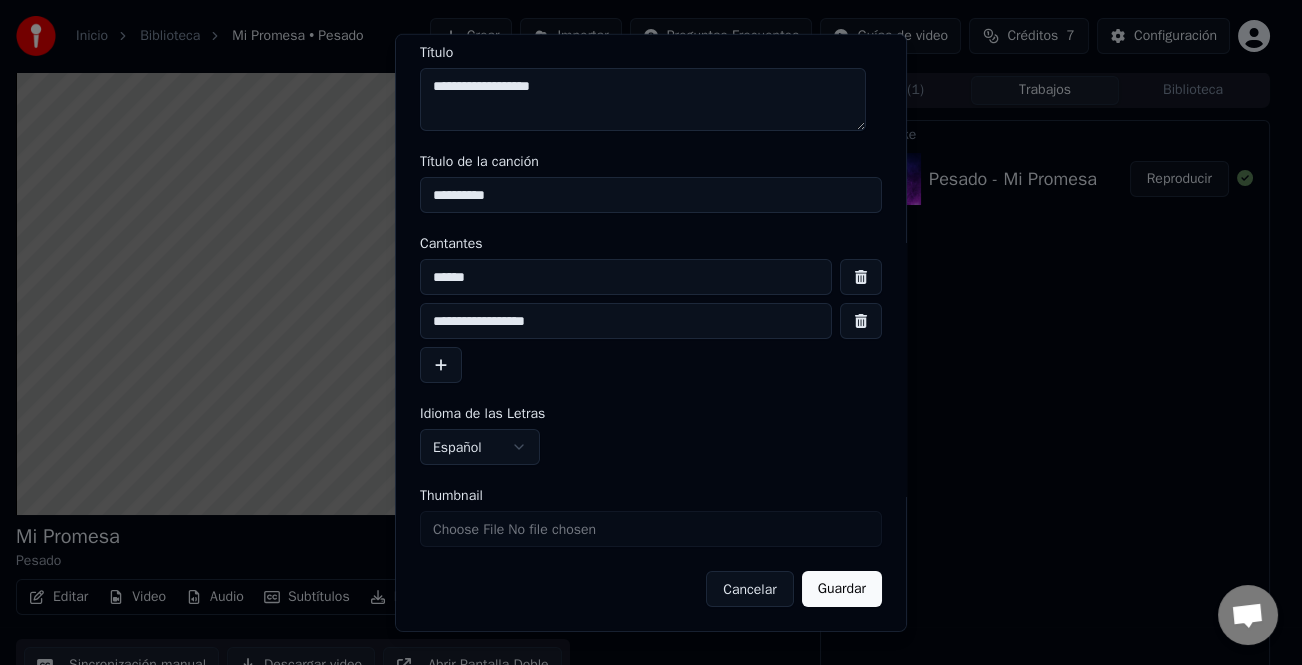 type on "**********" 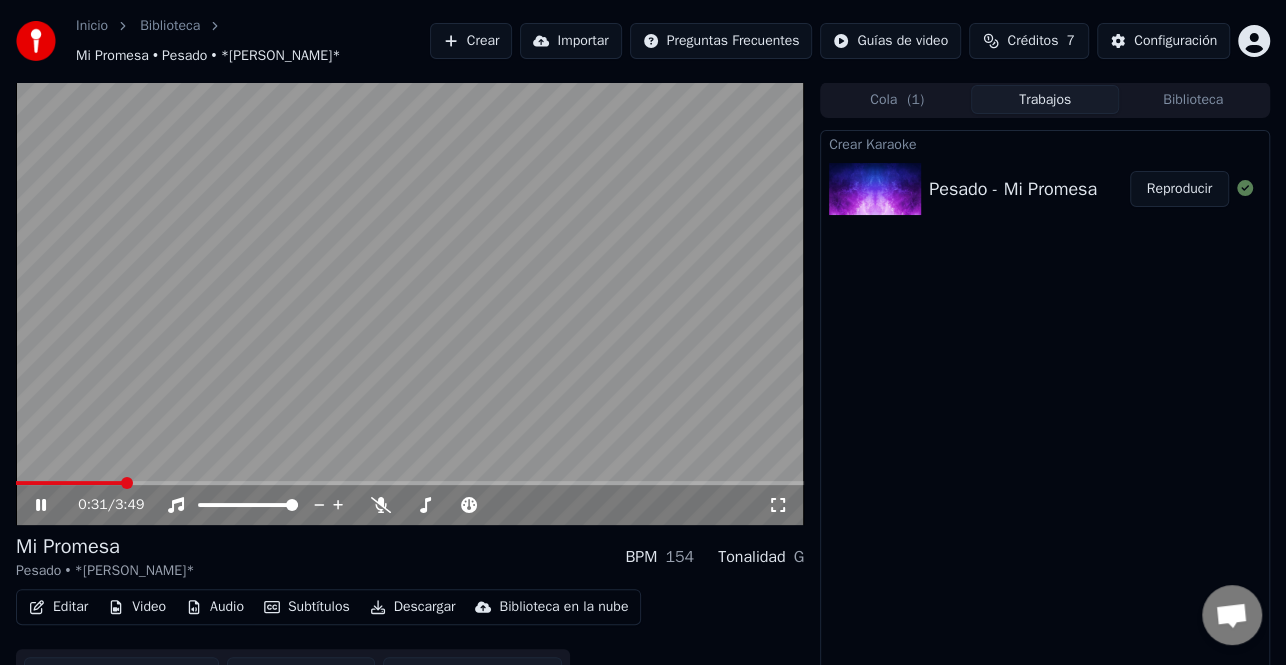 click on "0:31  /  3:49" at bounding box center [410, 505] 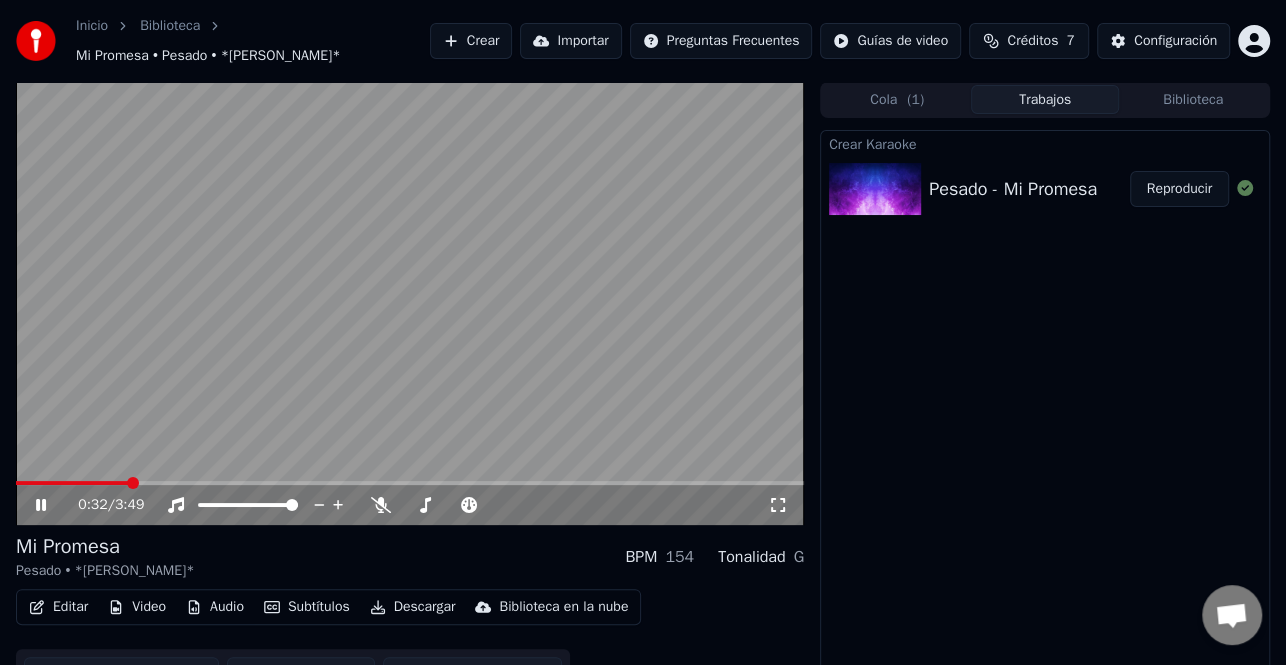 click 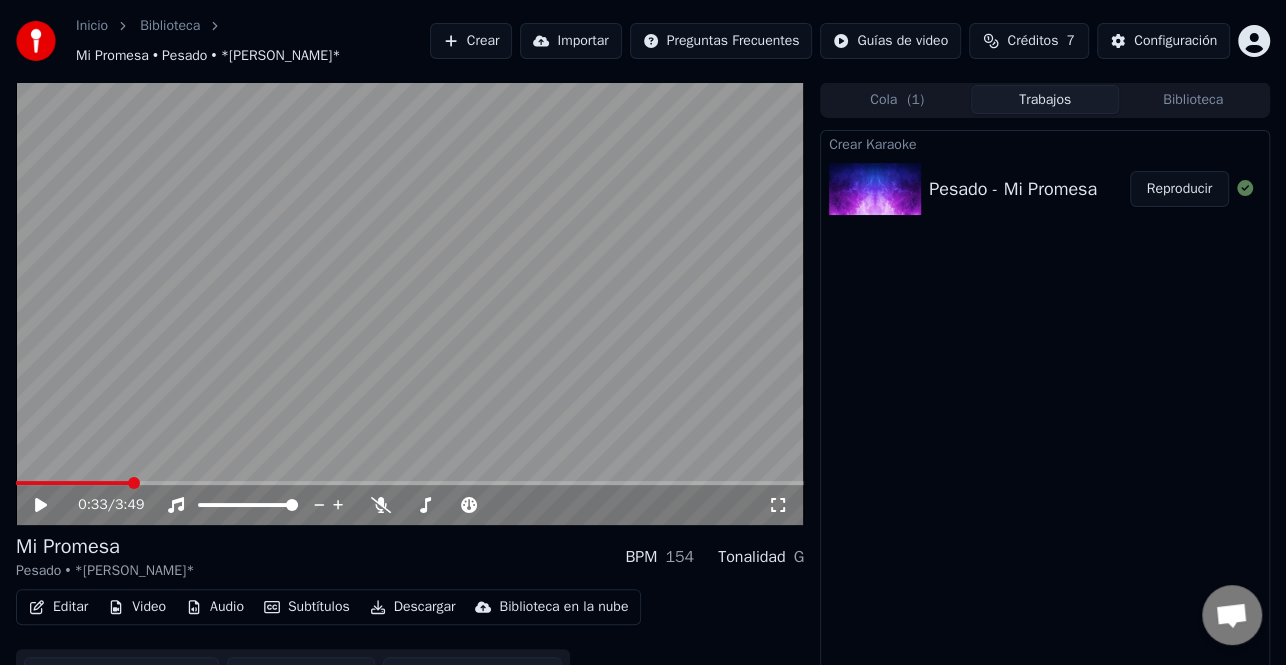 click on "Descargar" at bounding box center [413, 607] 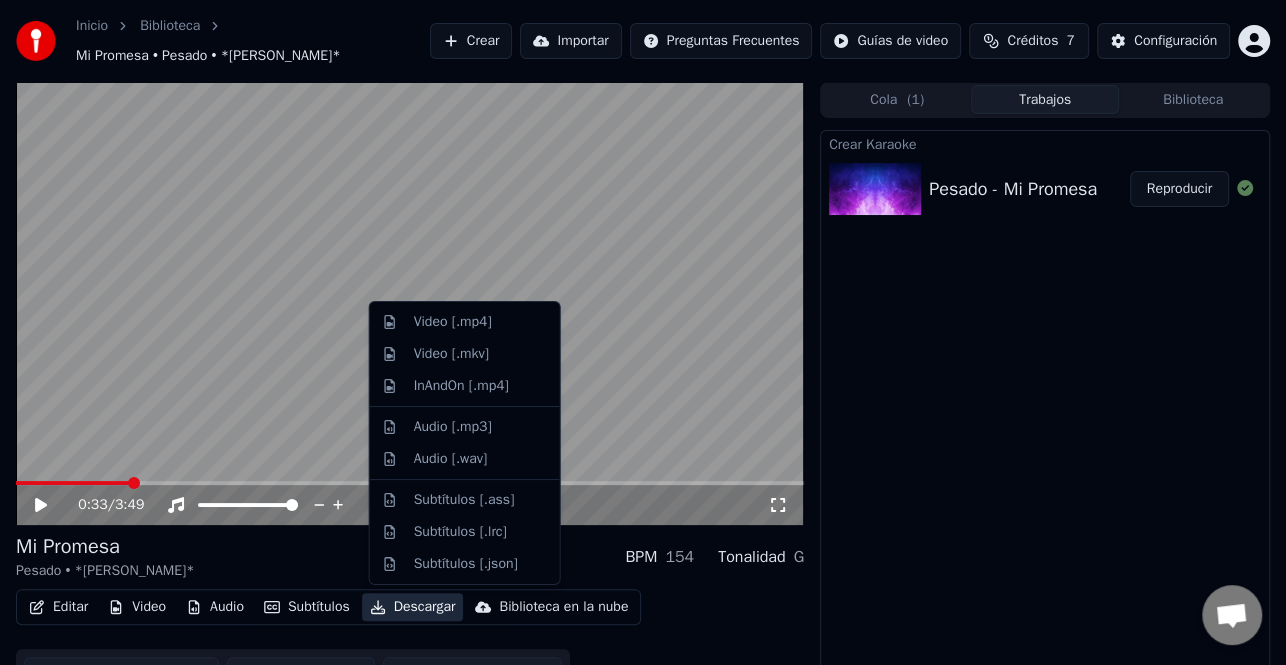 drag, startPoint x: 486, startPoint y: 338, endPoint x: 506, endPoint y: 320, distance: 26.907248 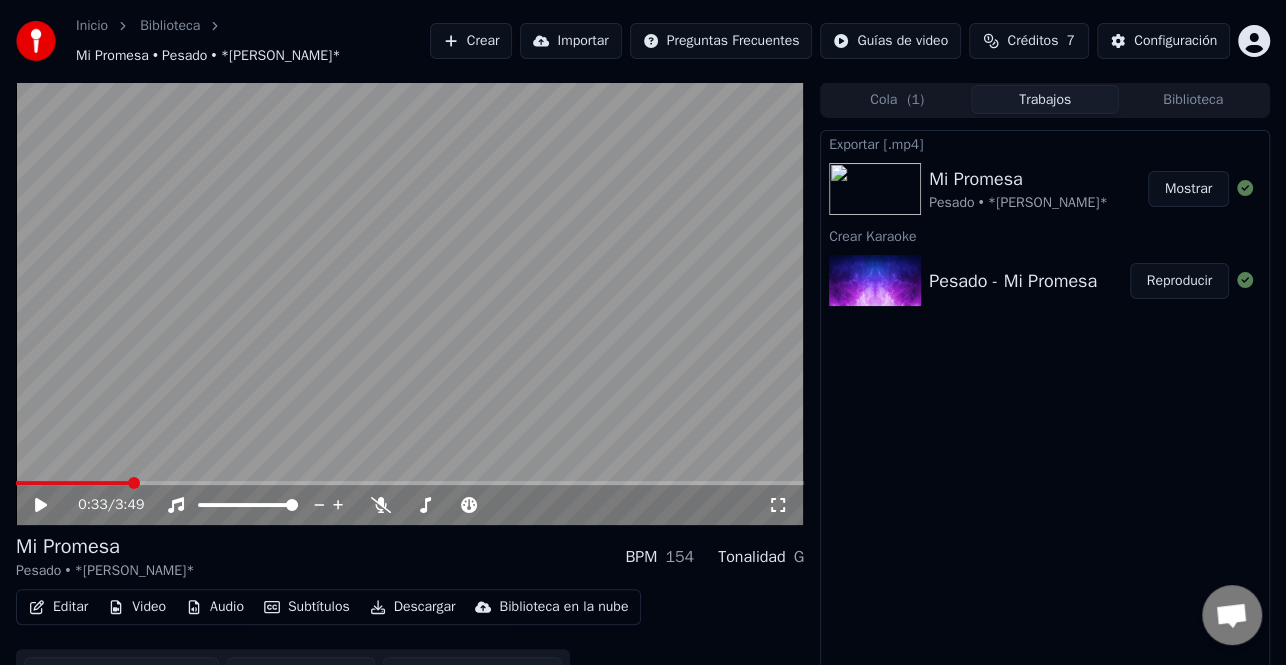 click on "Mostrar" at bounding box center [1188, 189] 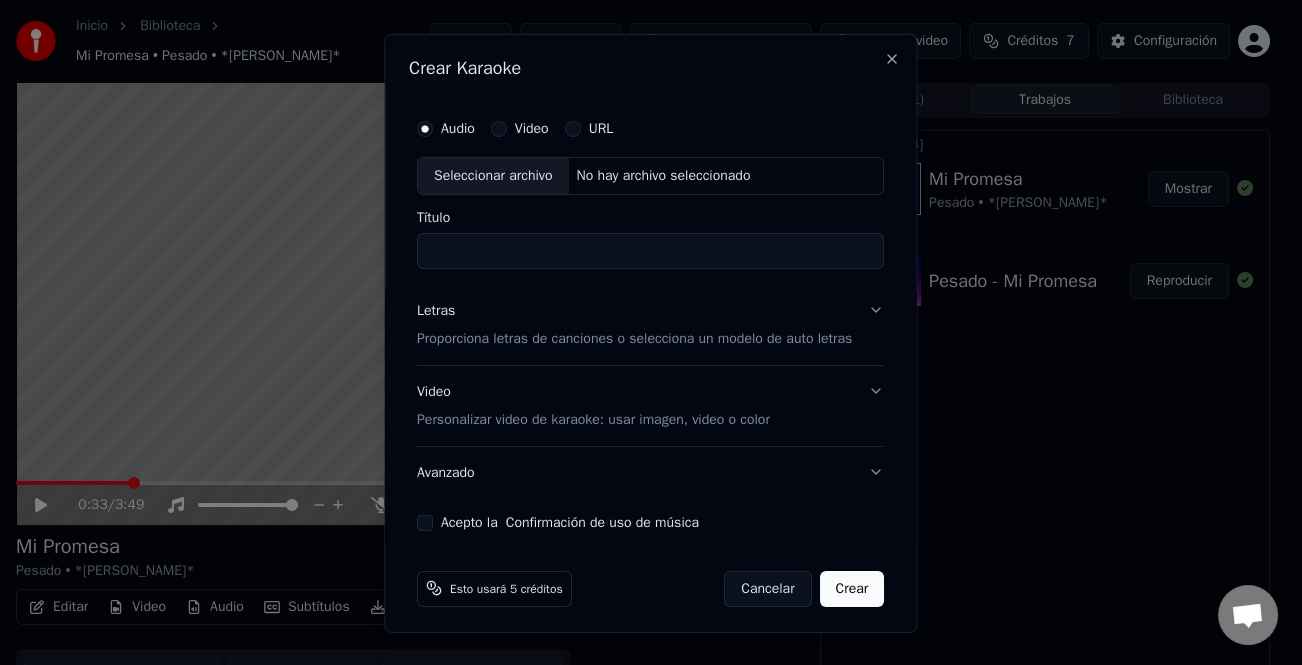 click on "Seleccionar archivo" at bounding box center (493, 175) 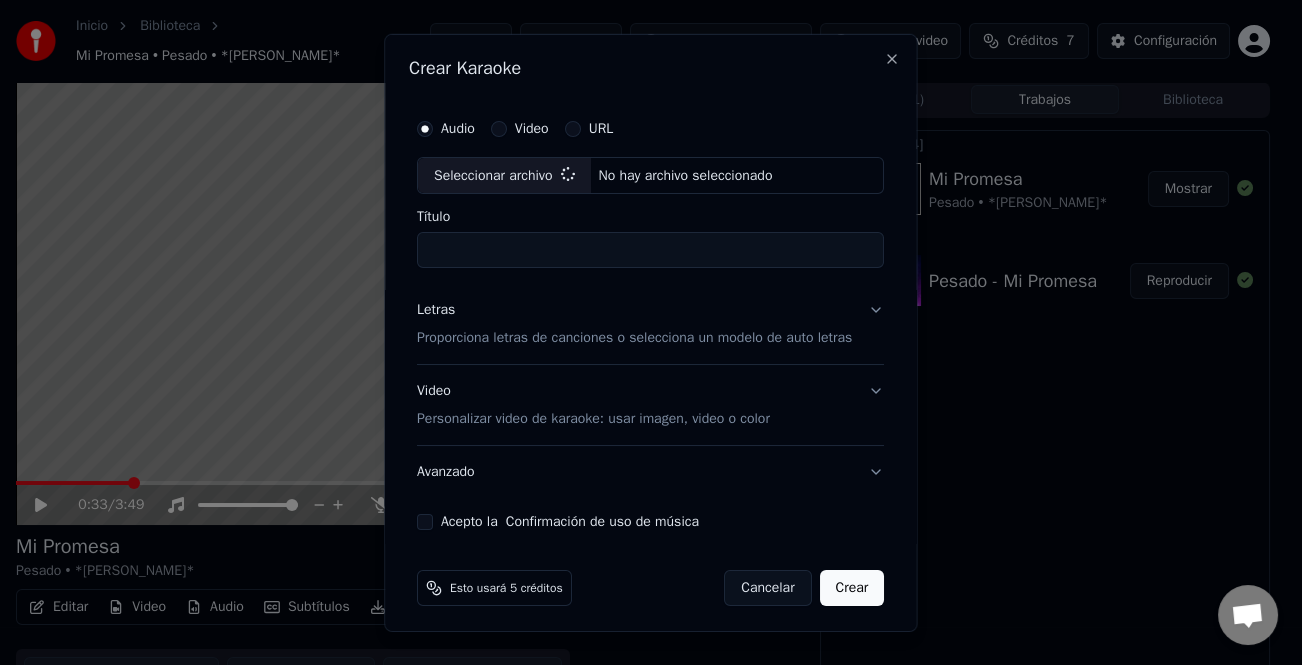 type on "**********" 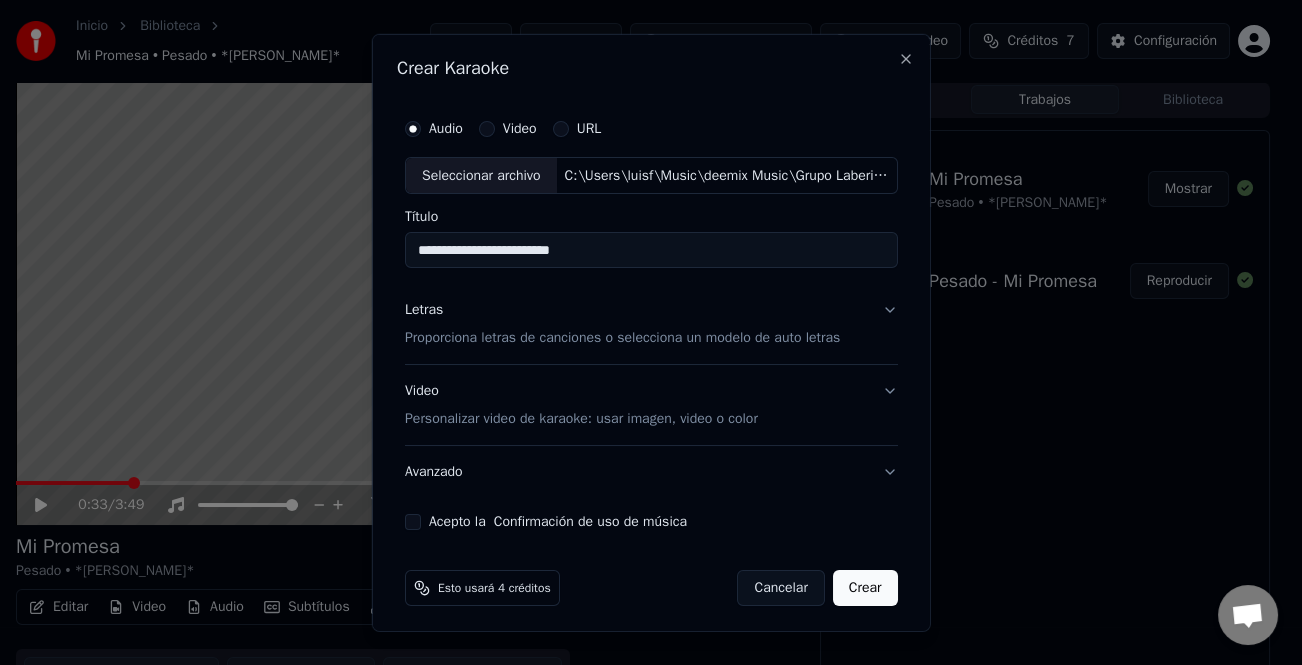 click on "Letras" at bounding box center [424, 310] 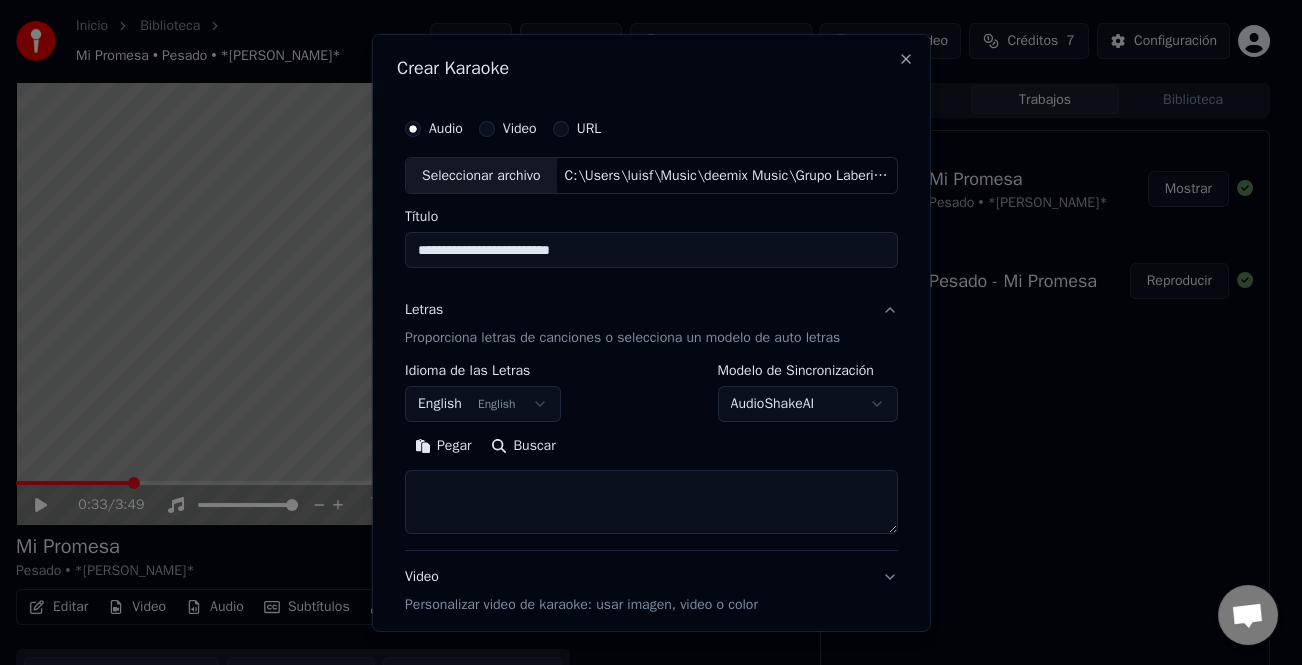 click on "Pegar" at bounding box center (443, 446) 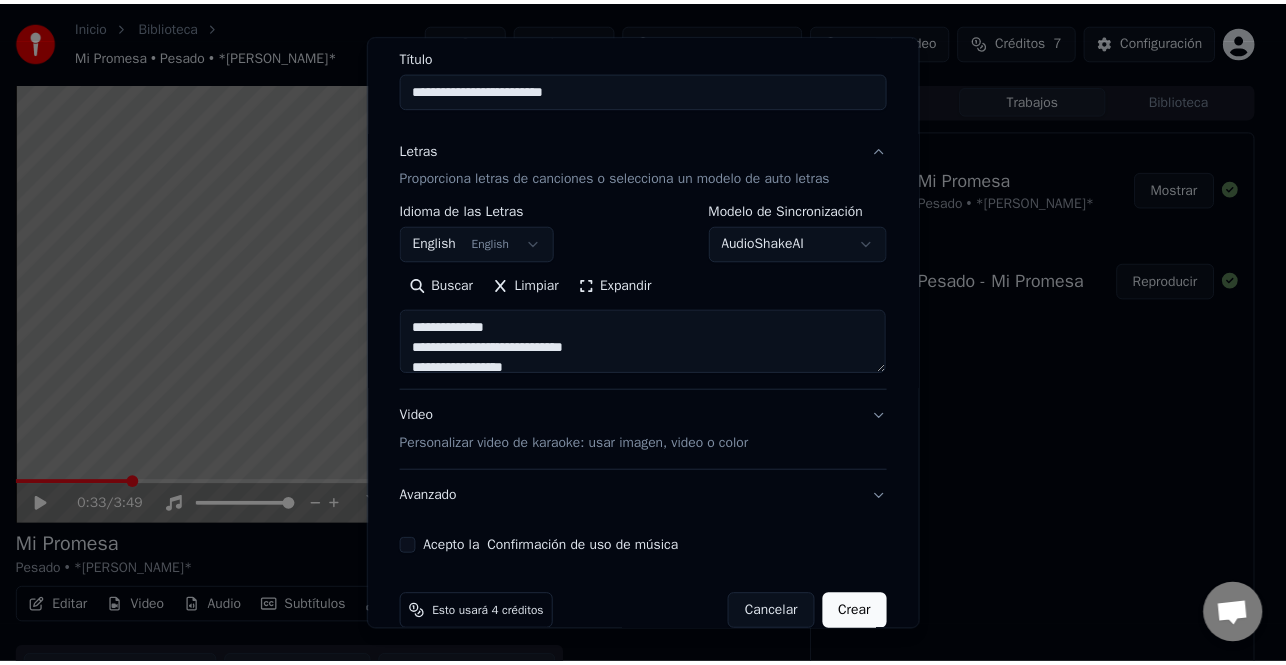 scroll, scrollTop: 193, scrollLeft: 0, axis: vertical 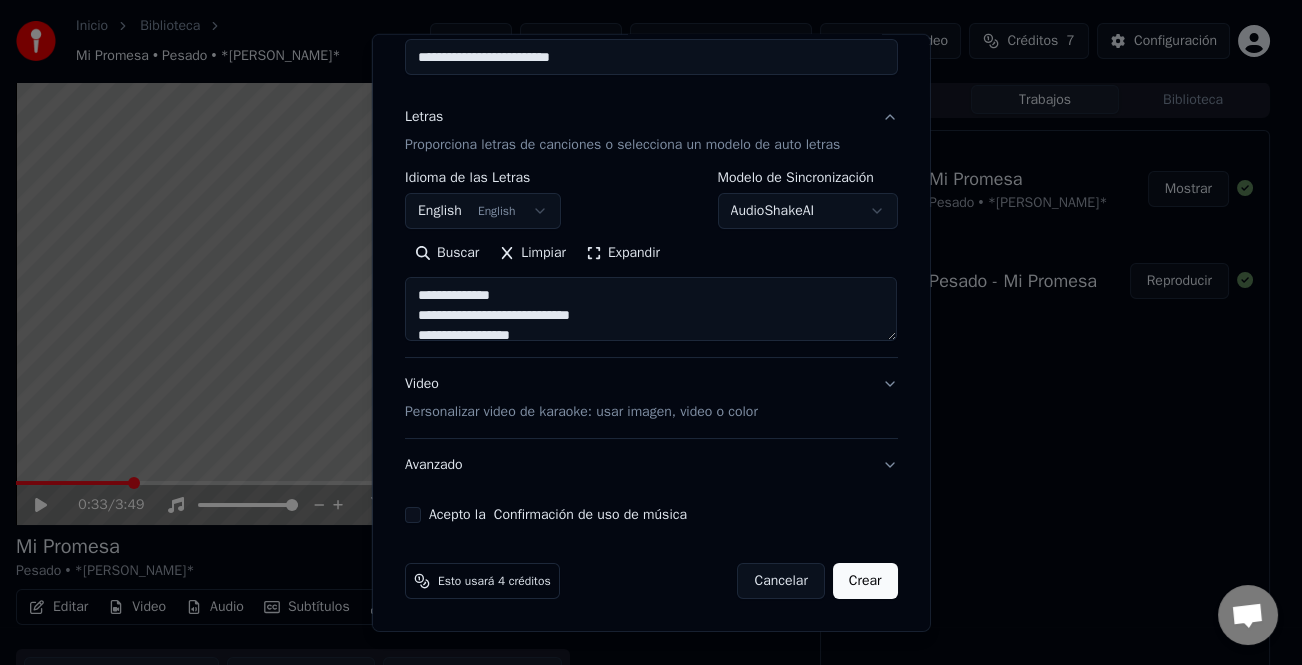 click on "Acepto la   Confirmación de uso de música" at bounding box center [558, 515] 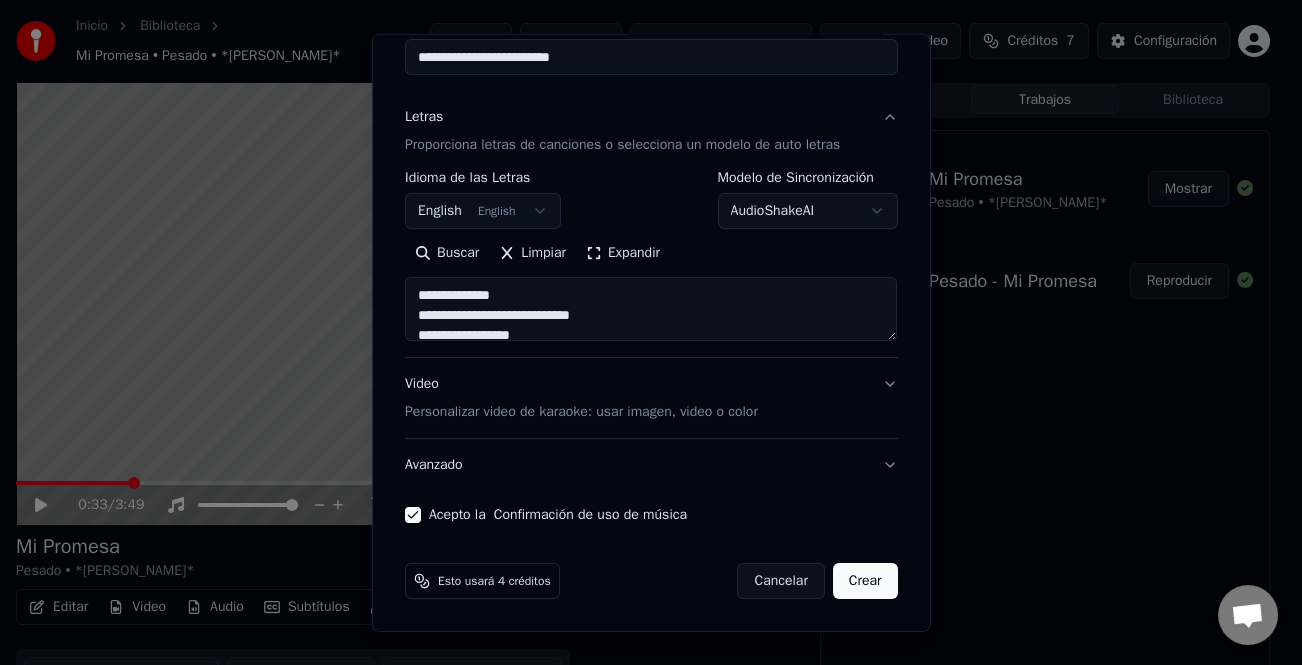 click on "Crear" at bounding box center [865, 581] 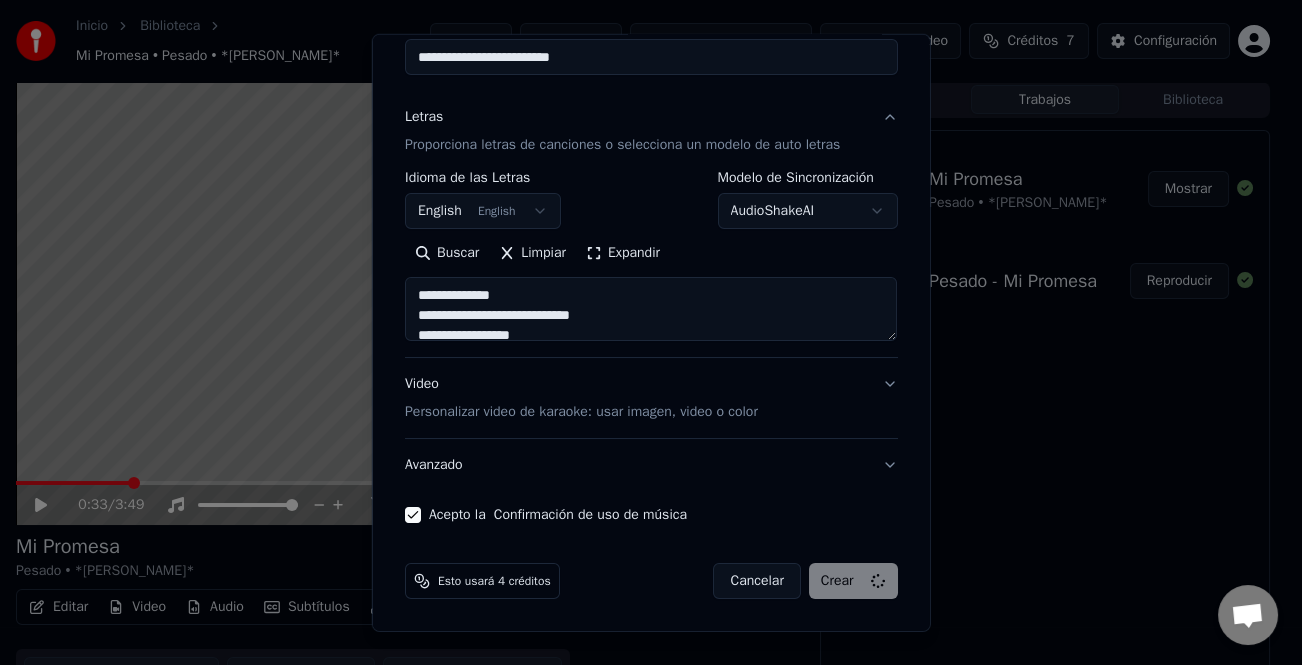 type on "**********" 